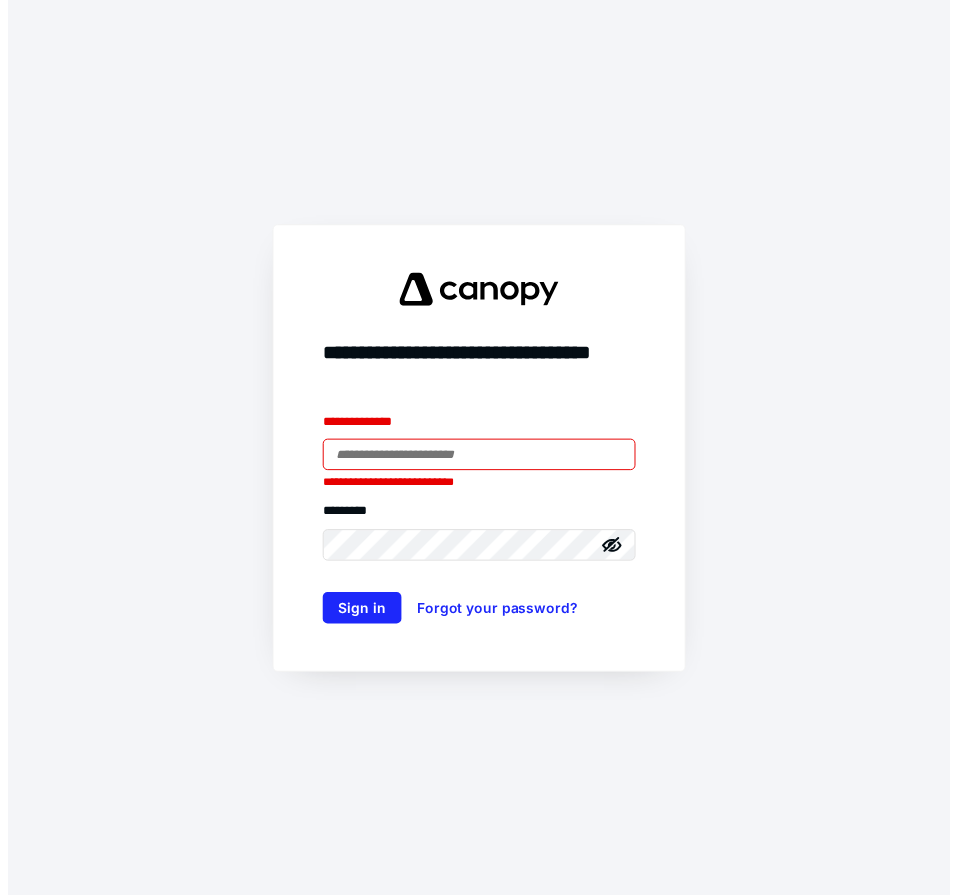 scroll, scrollTop: 0, scrollLeft: 0, axis: both 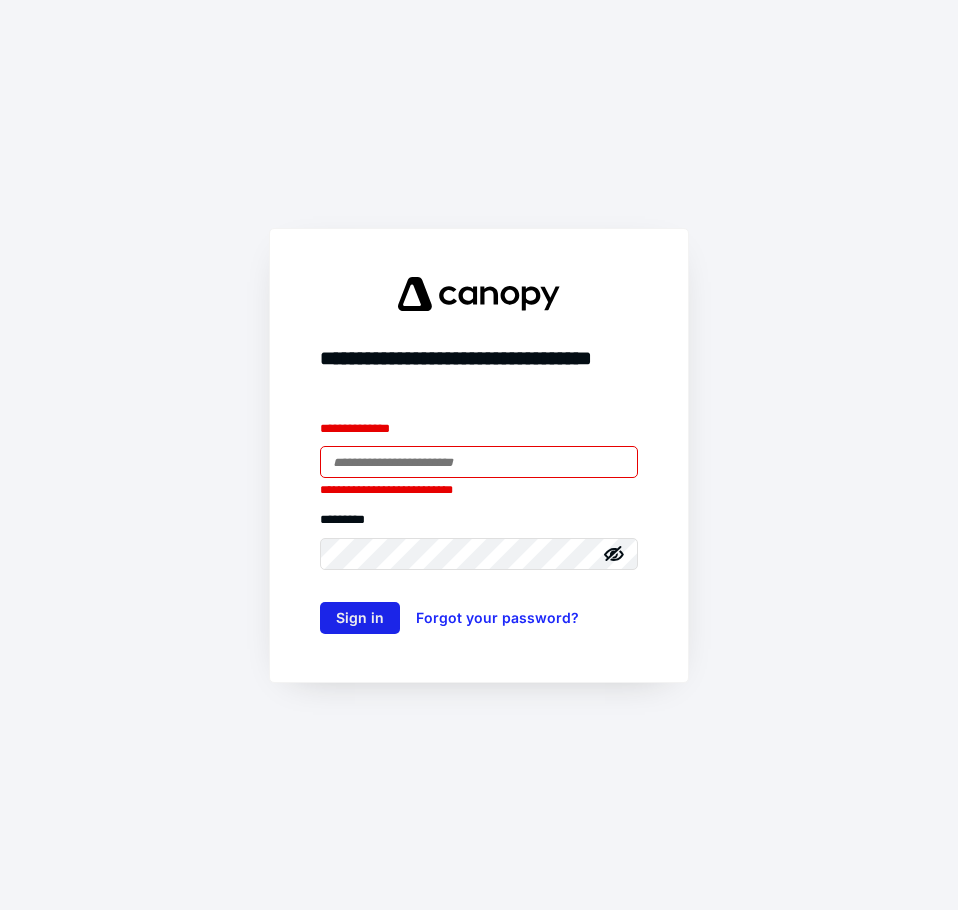 type on "**********" 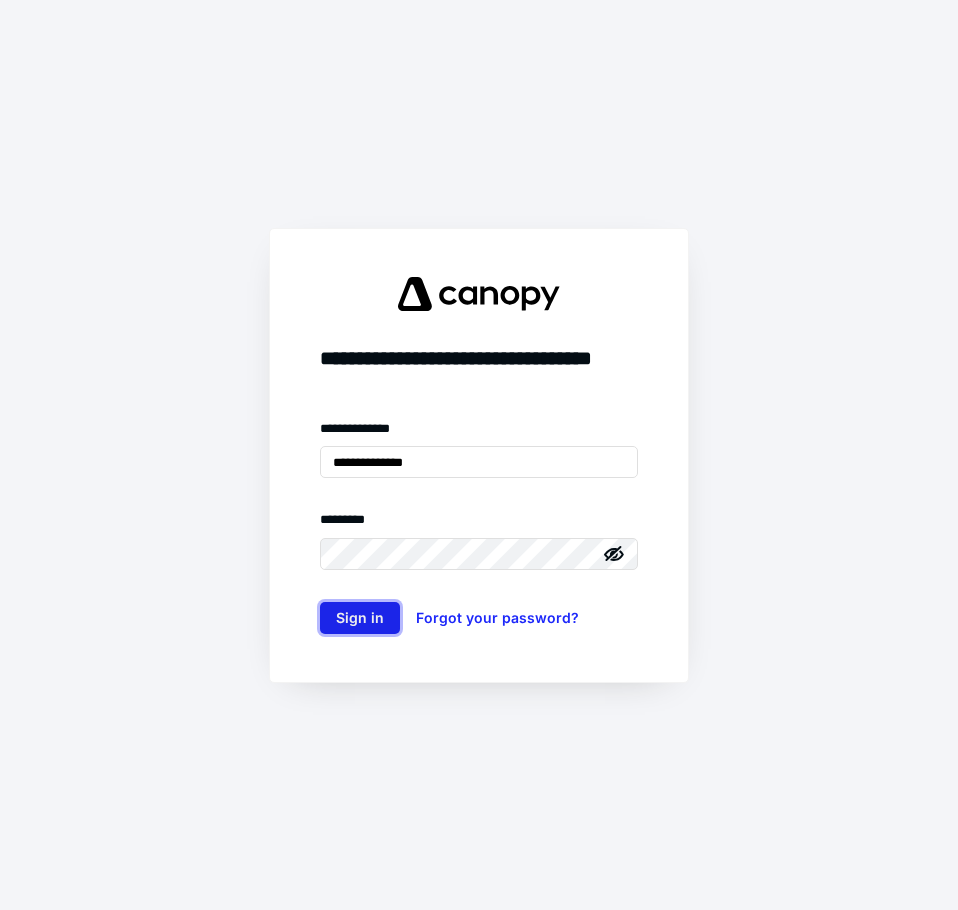 click on "Sign in" at bounding box center [360, 618] 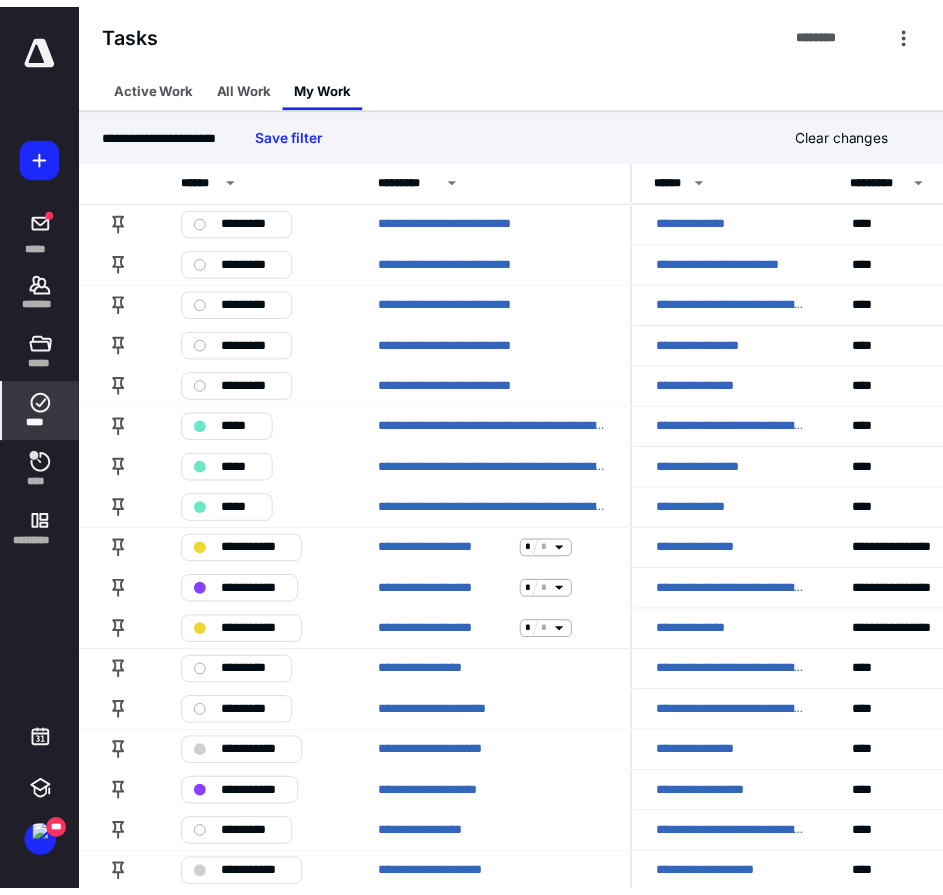 scroll, scrollTop: 0, scrollLeft: 0, axis: both 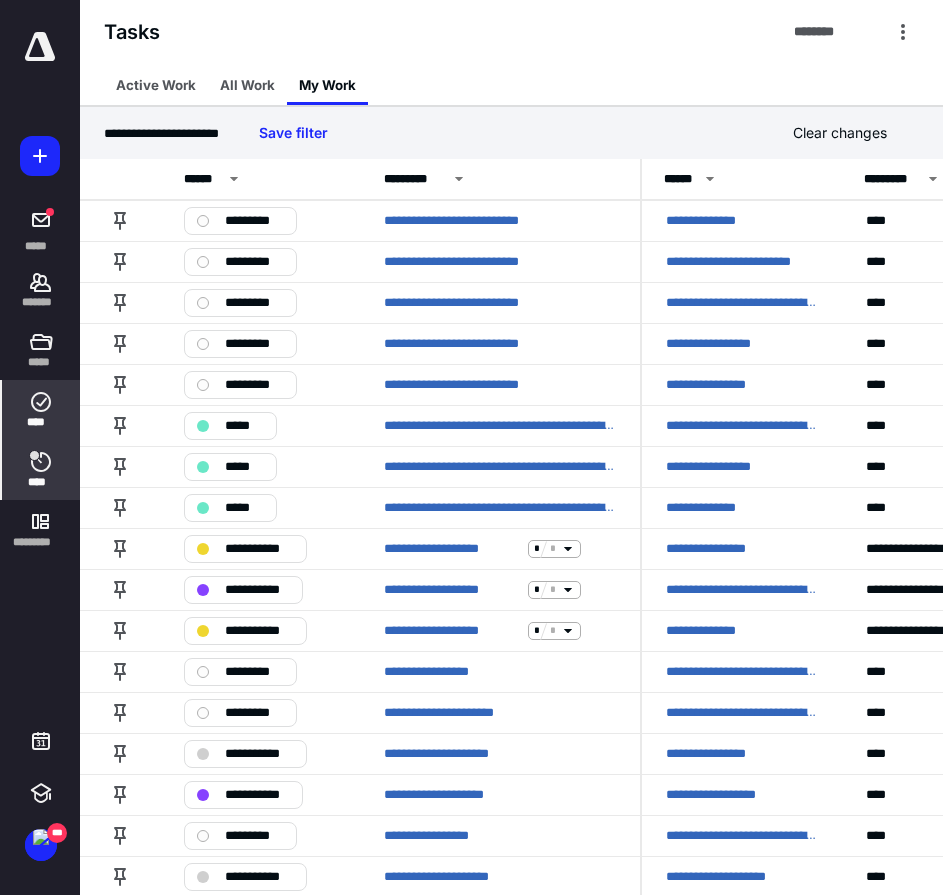 click at bounding box center [34, 455] 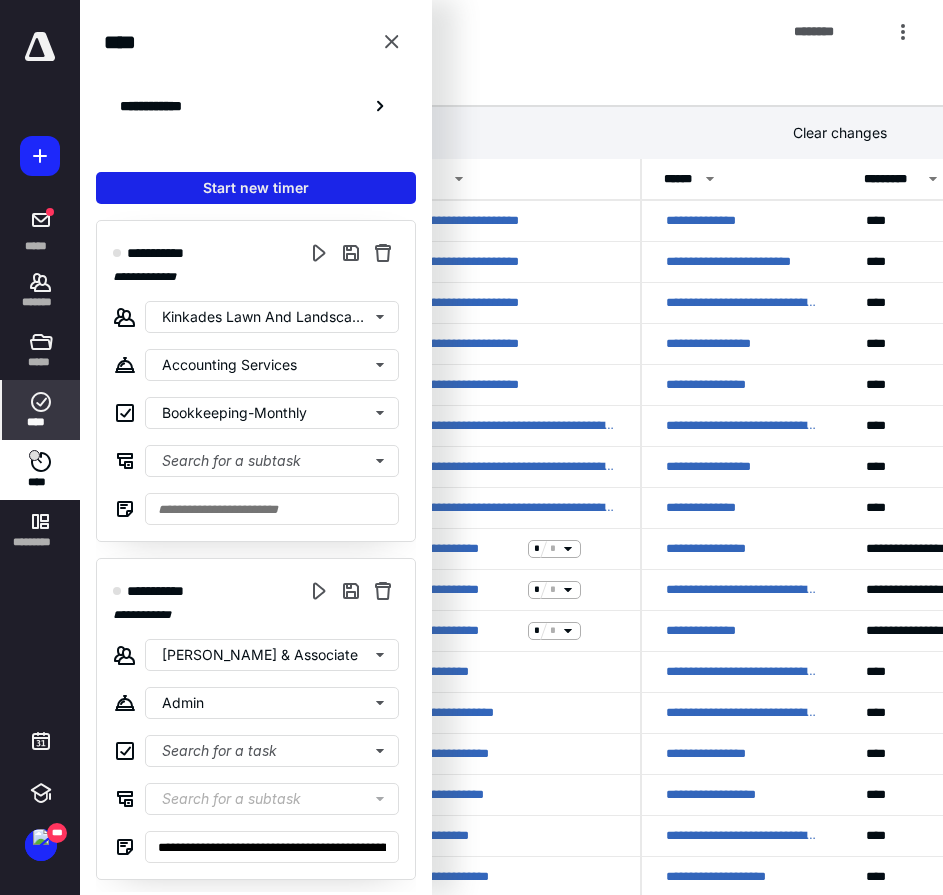 click on "Start new timer" at bounding box center [256, 188] 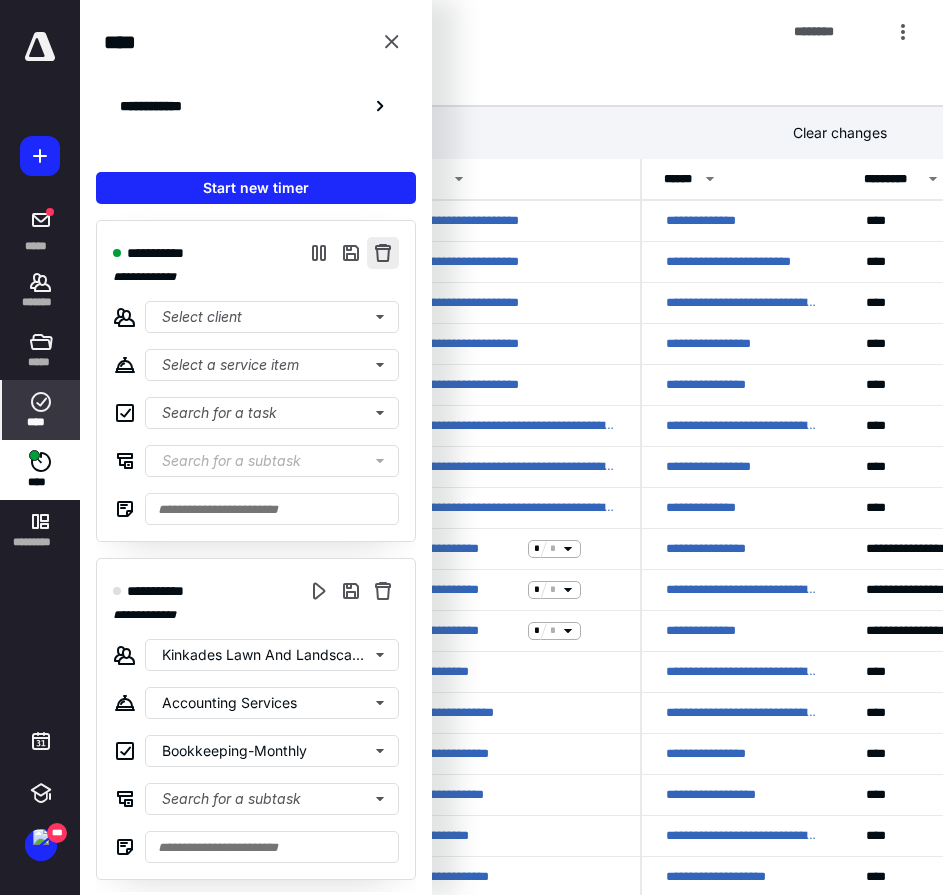 click at bounding box center [383, 253] 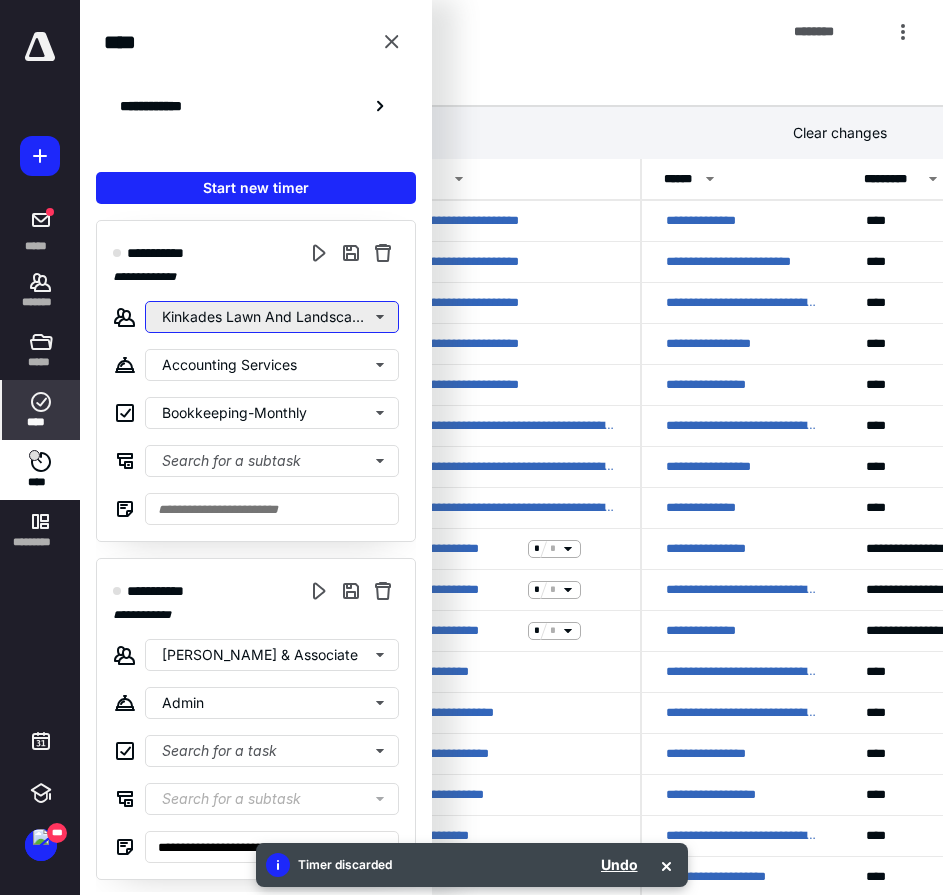 click on "Kinkades Lawn And Landscape LLC" at bounding box center [272, 317] 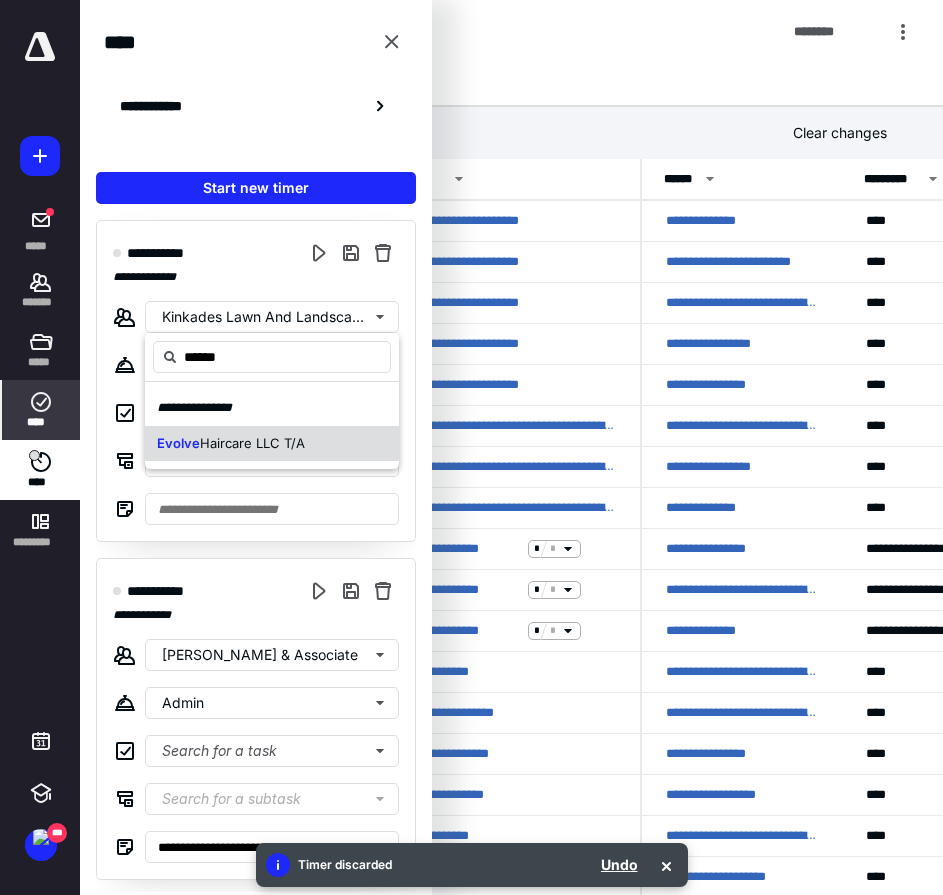 click on "Haircare LLC T/A" at bounding box center (252, 443) 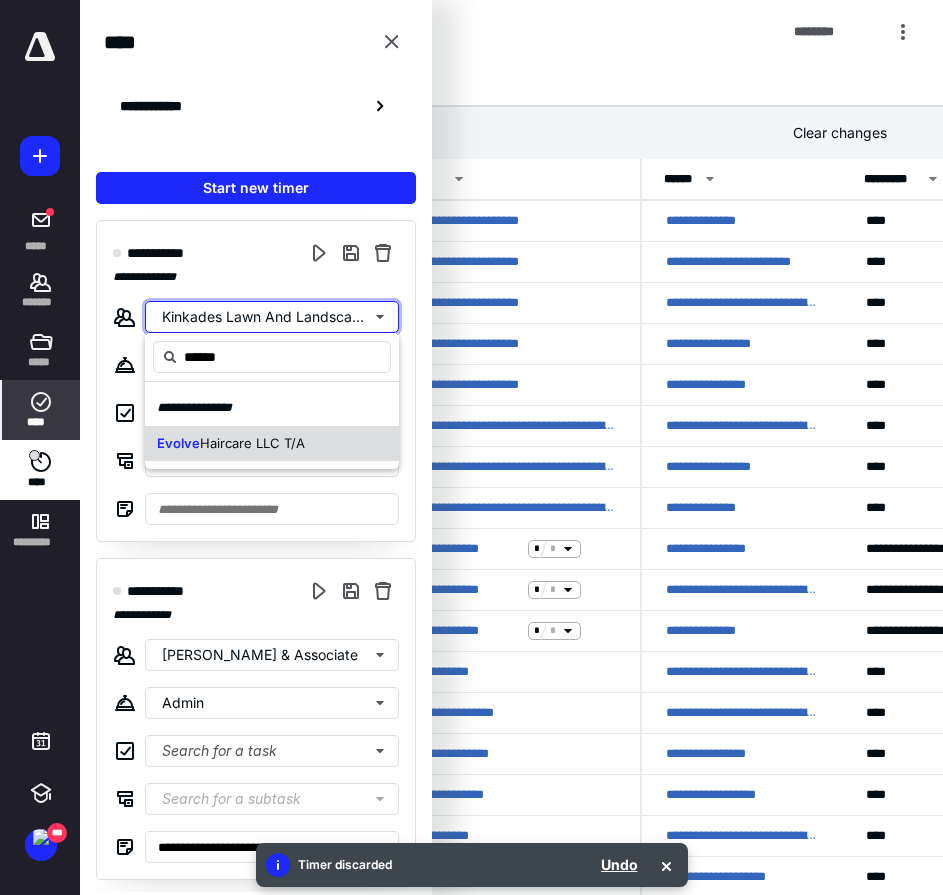 type 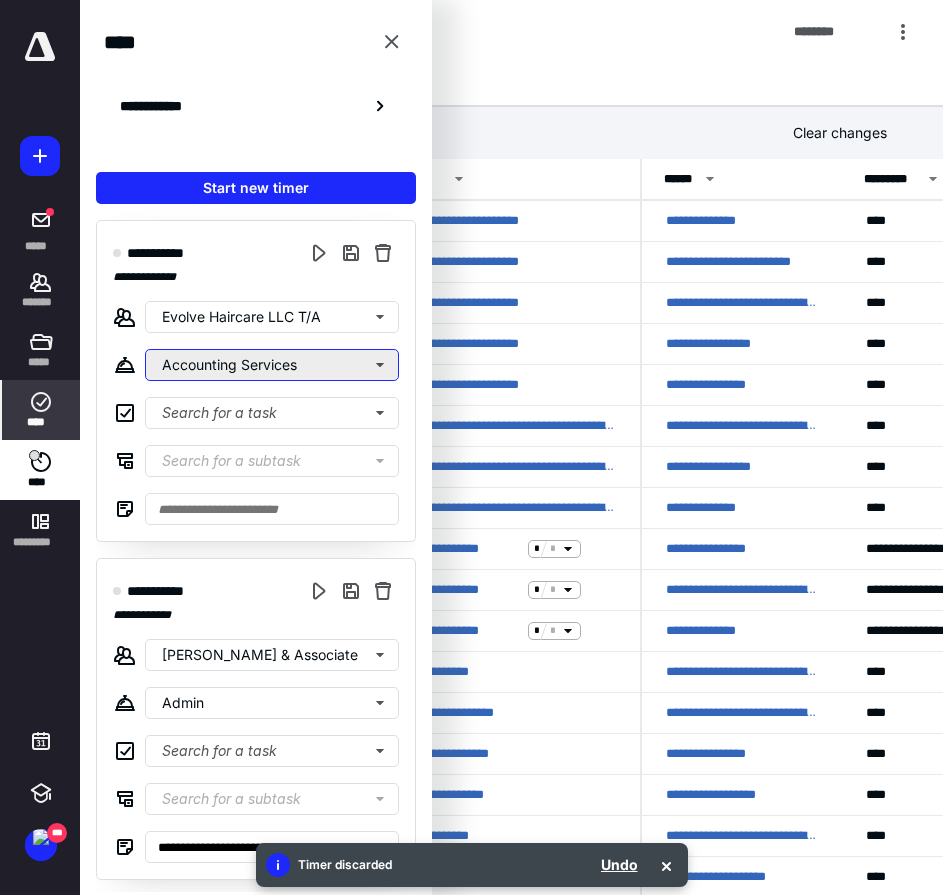 click on "Accounting Services" at bounding box center [272, 365] 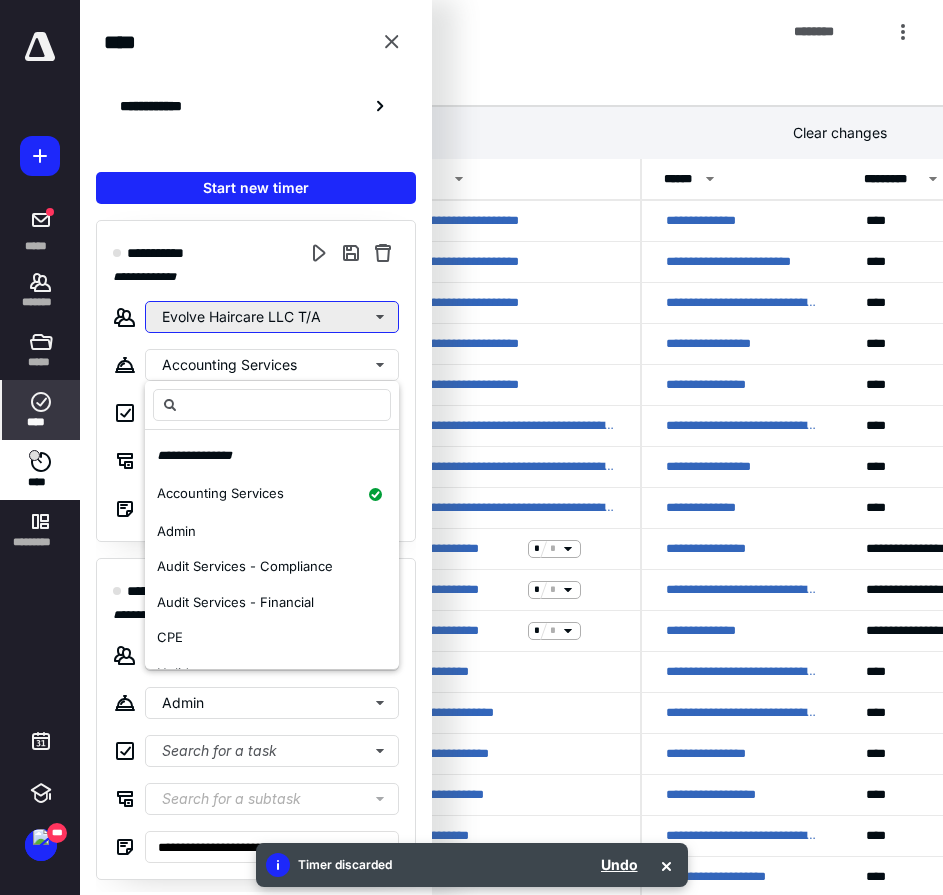 click on "Evolve Haircare LLC T/A" at bounding box center [272, 317] 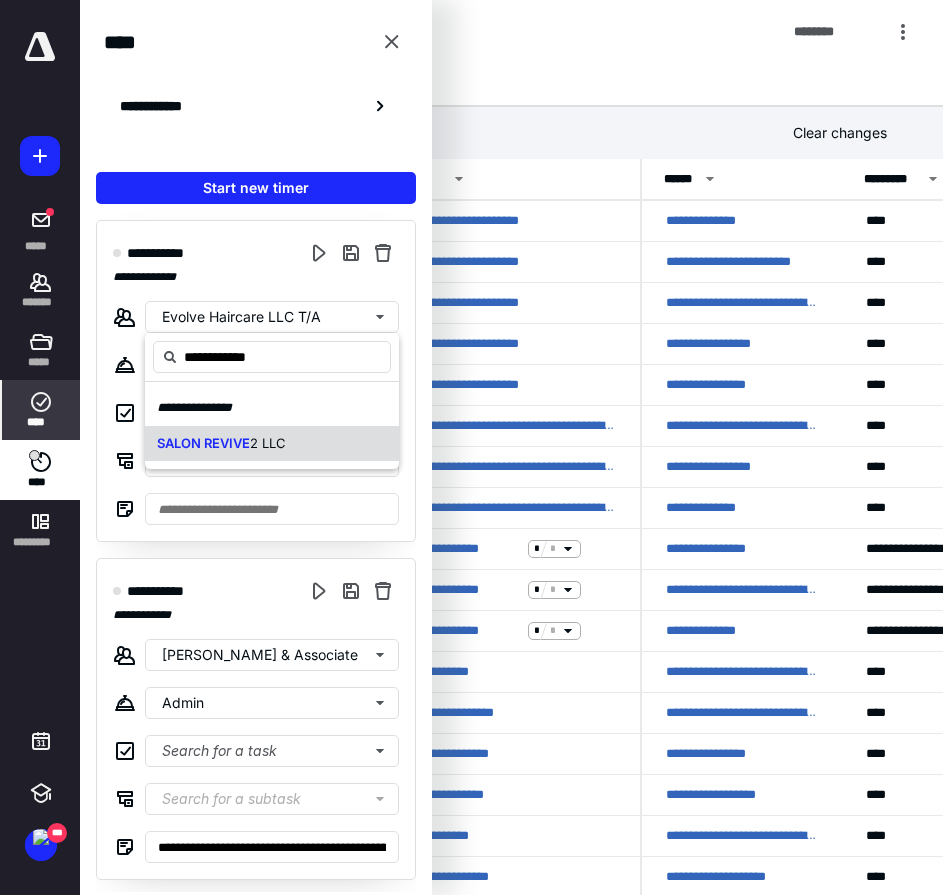 click on "SALON REVIVE  2 LLC" at bounding box center [272, 444] 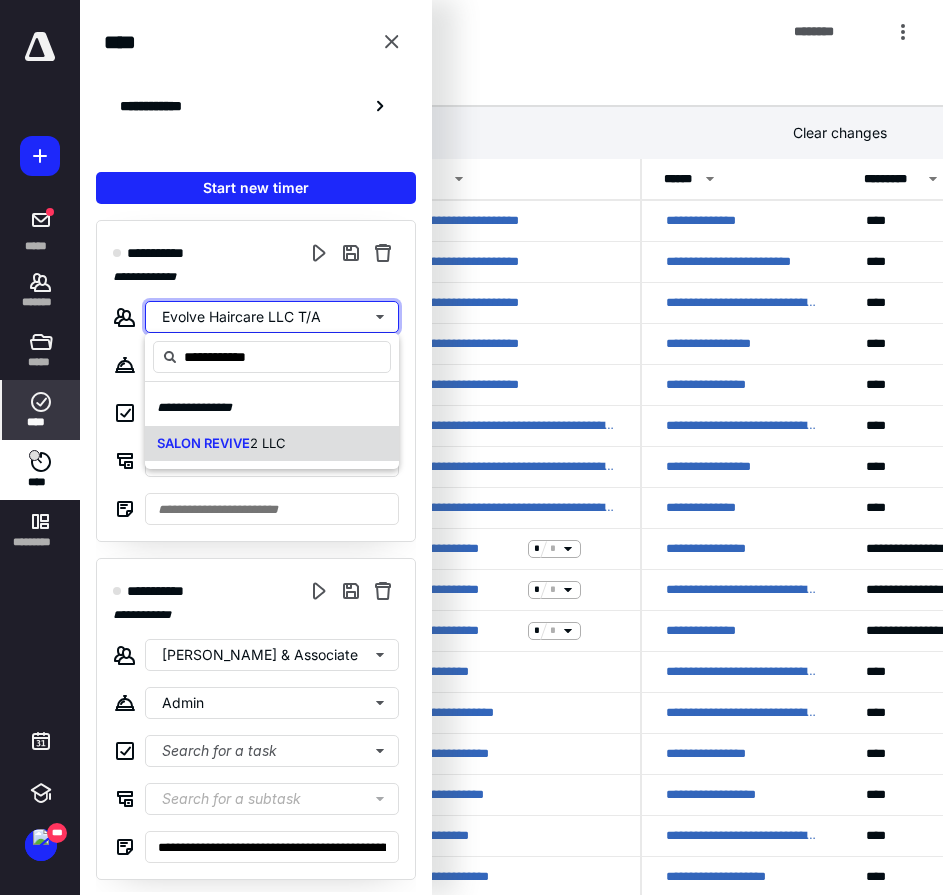 type 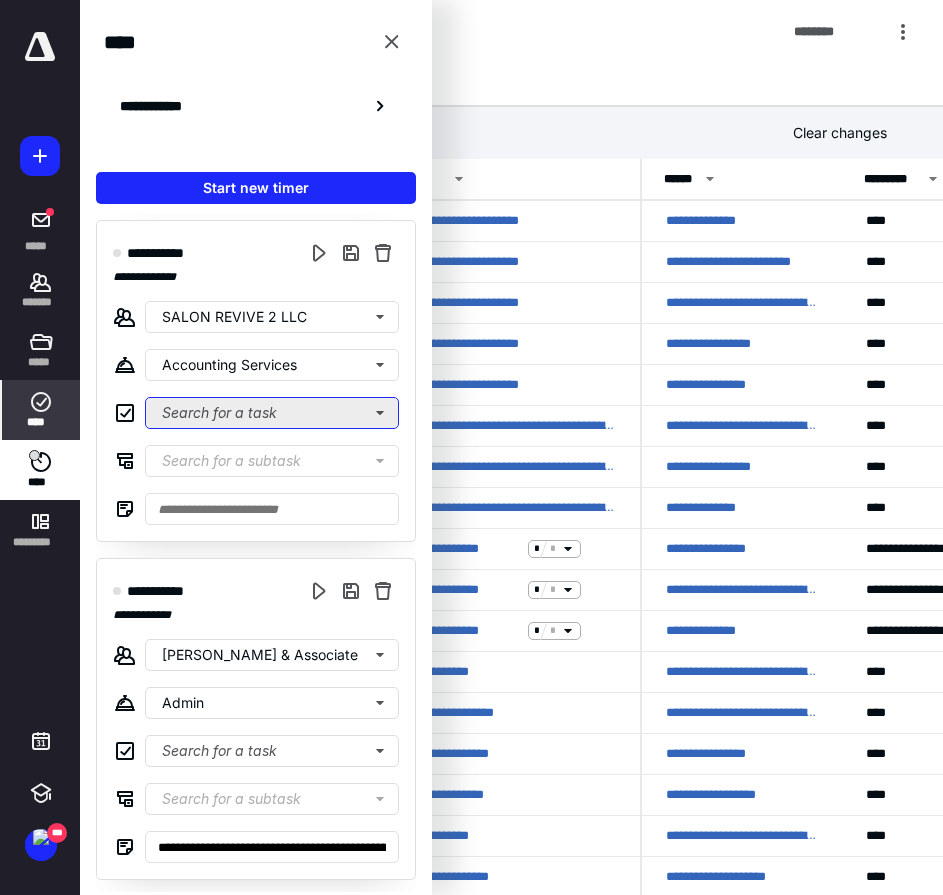 click on "Search for a task" at bounding box center [272, 413] 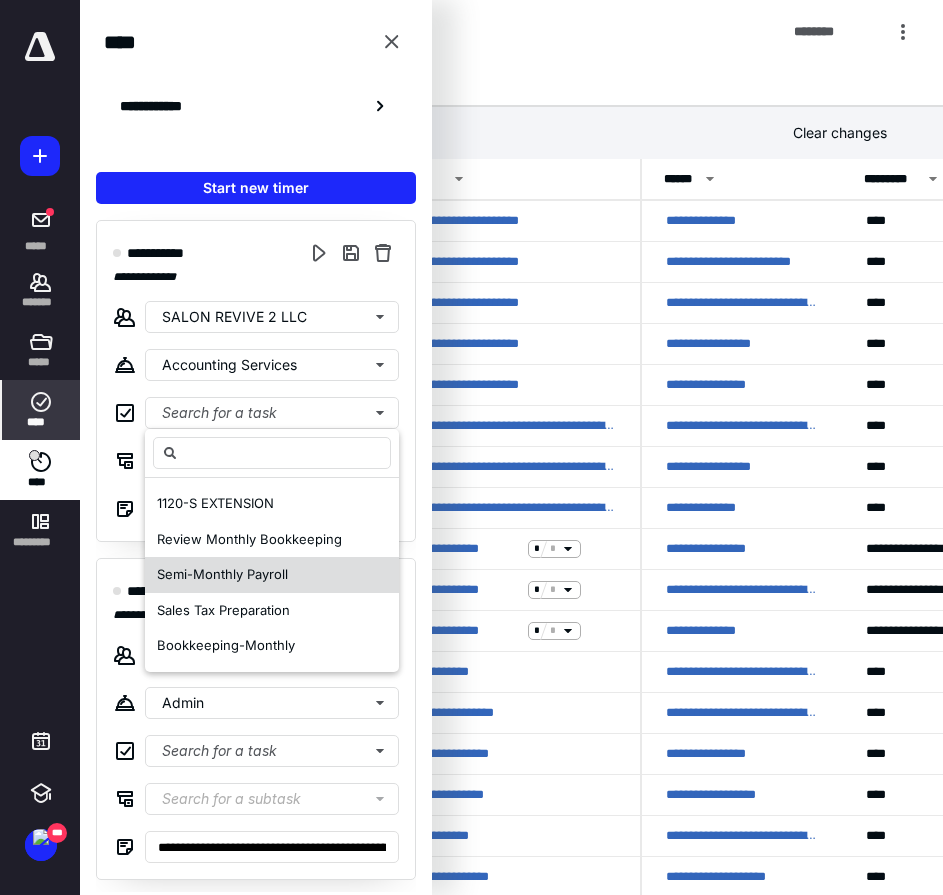 click on "Semi-Monthly Payroll" at bounding box center [222, 574] 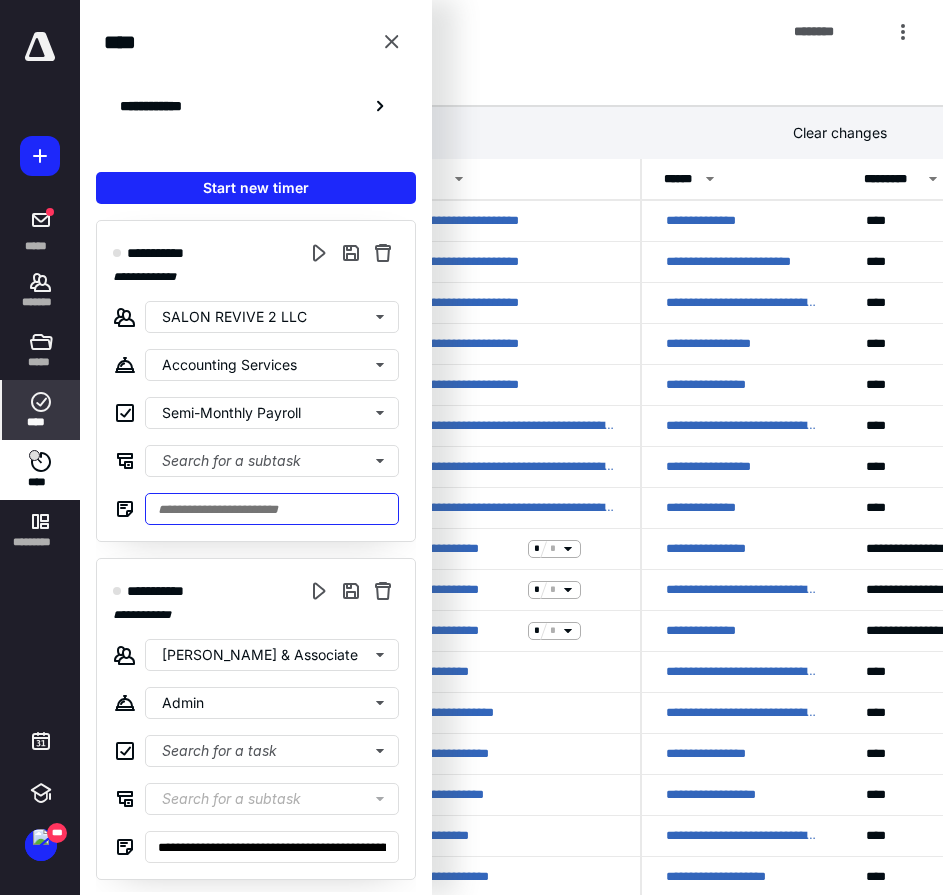 click at bounding box center [272, 509] 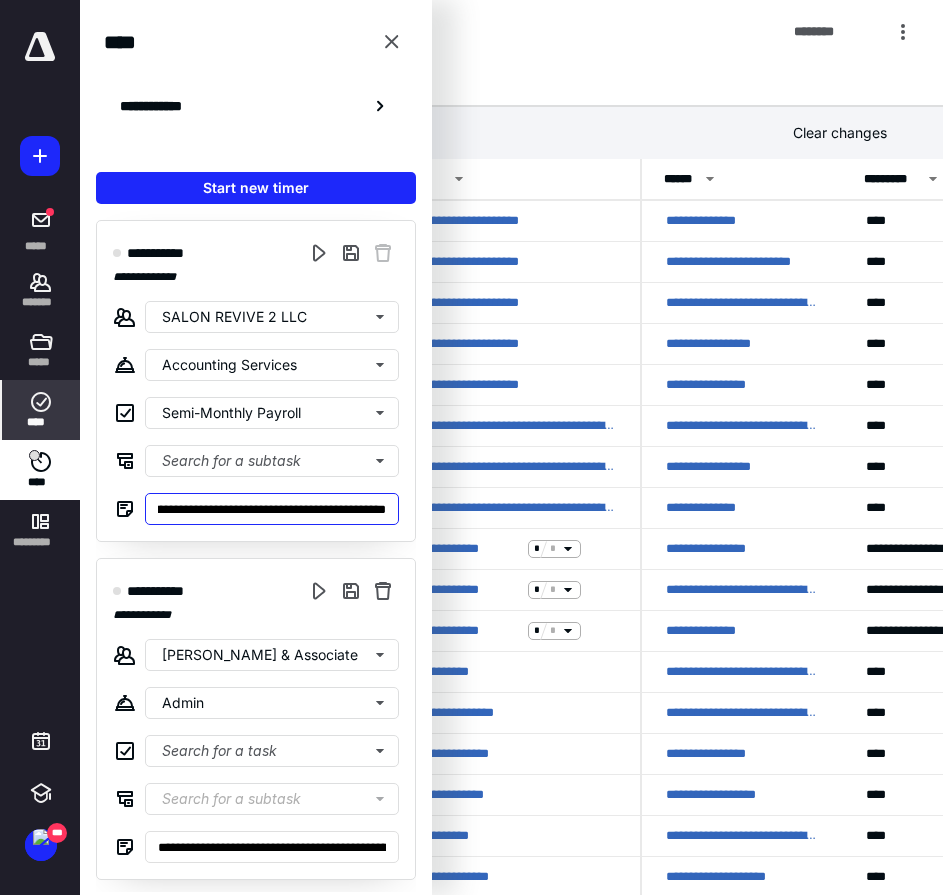 scroll, scrollTop: 0, scrollLeft: 530, axis: horizontal 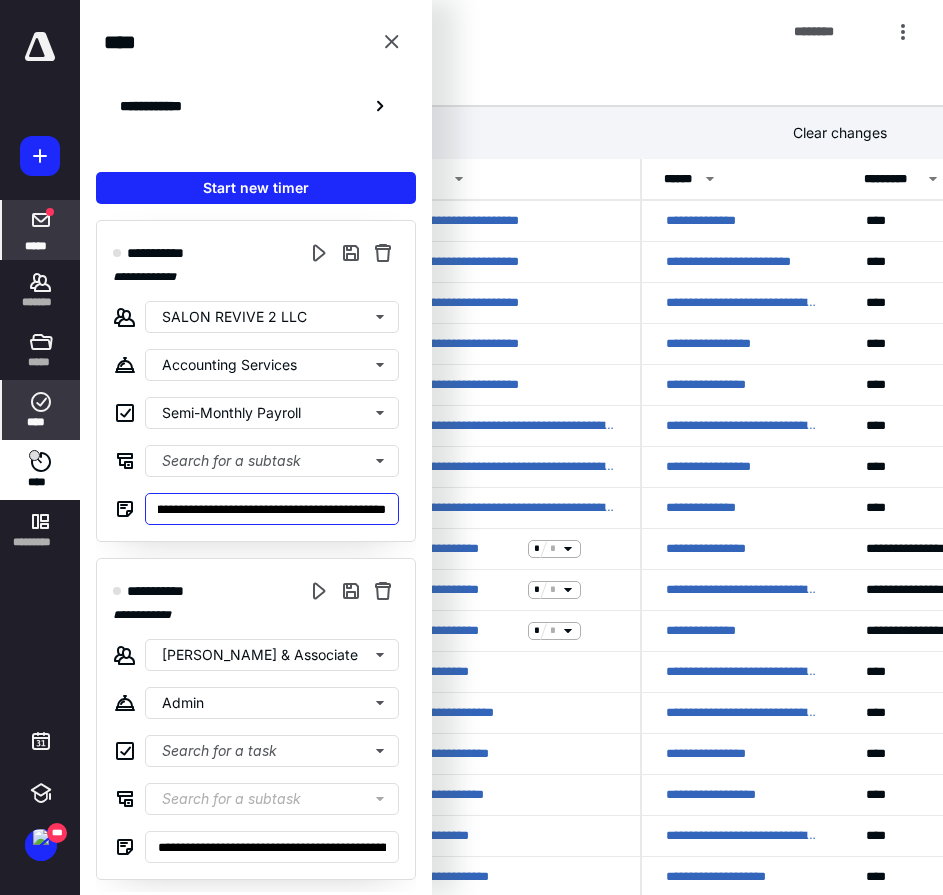 type on "**********" 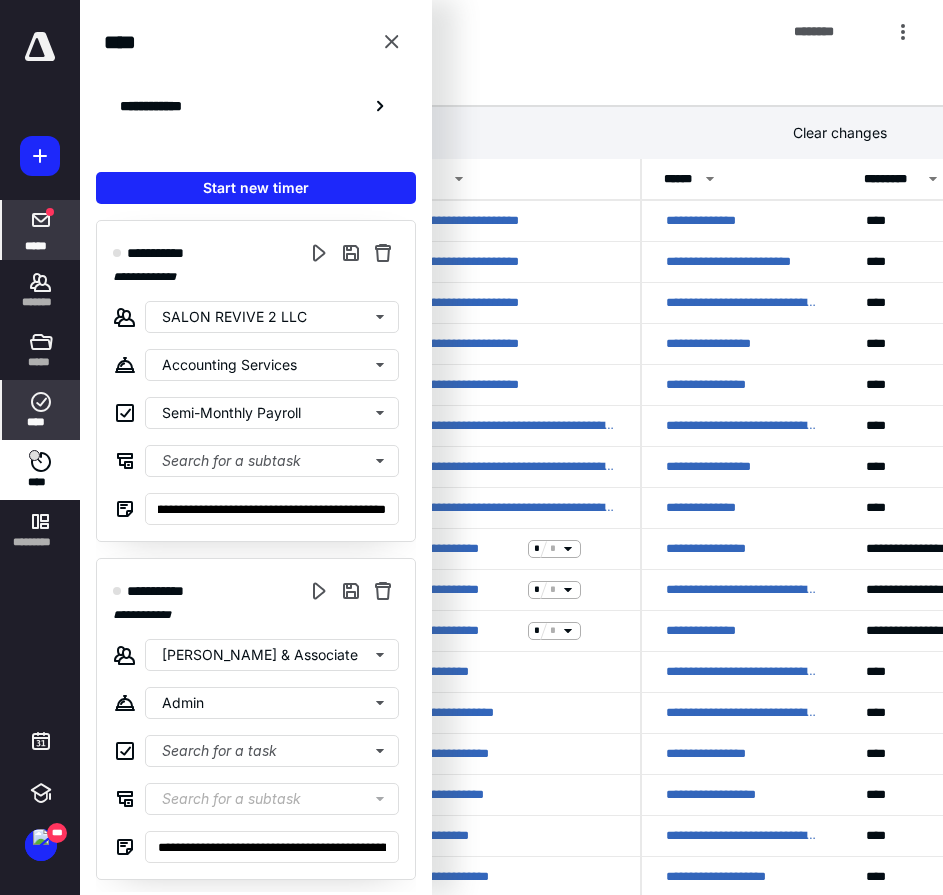 scroll, scrollTop: 0, scrollLeft: 0, axis: both 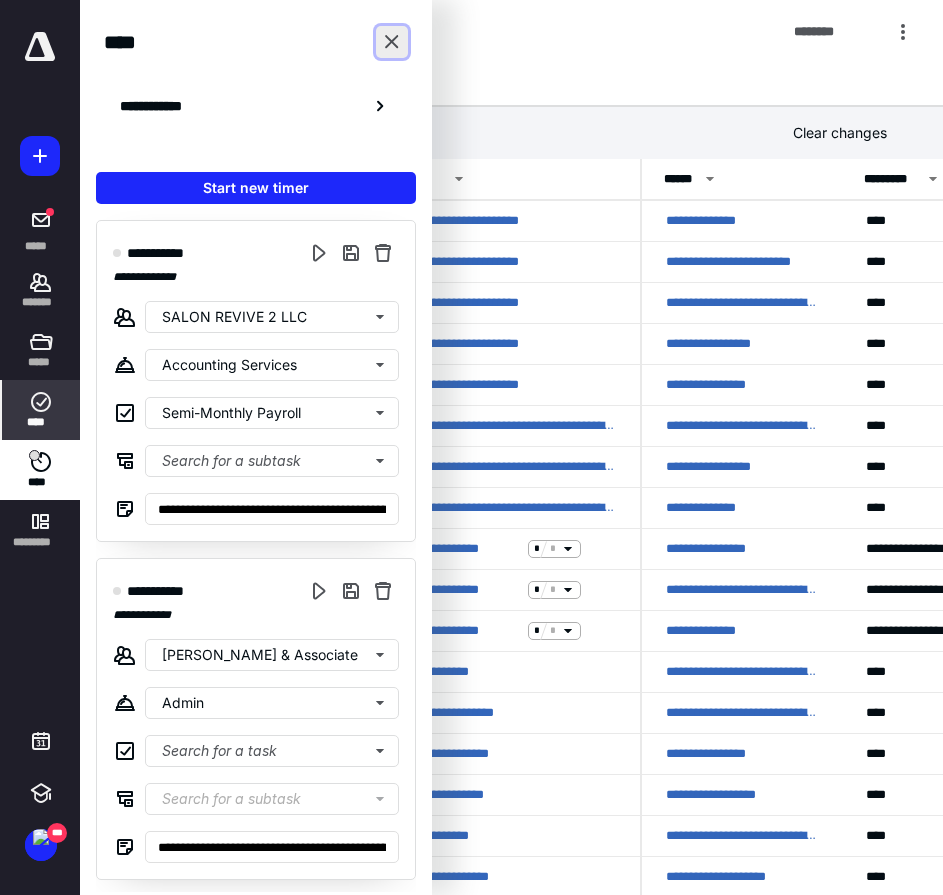 click at bounding box center [392, 42] 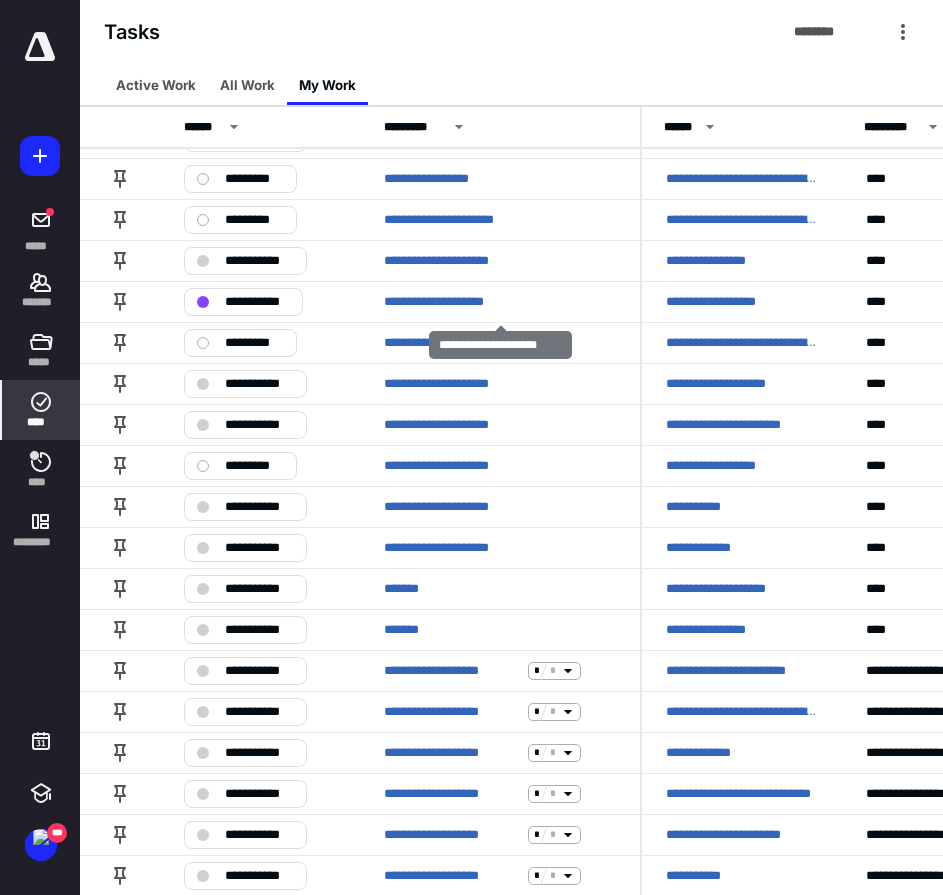 scroll, scrollTop: 500, scrollLeft: 0, axis: vertical 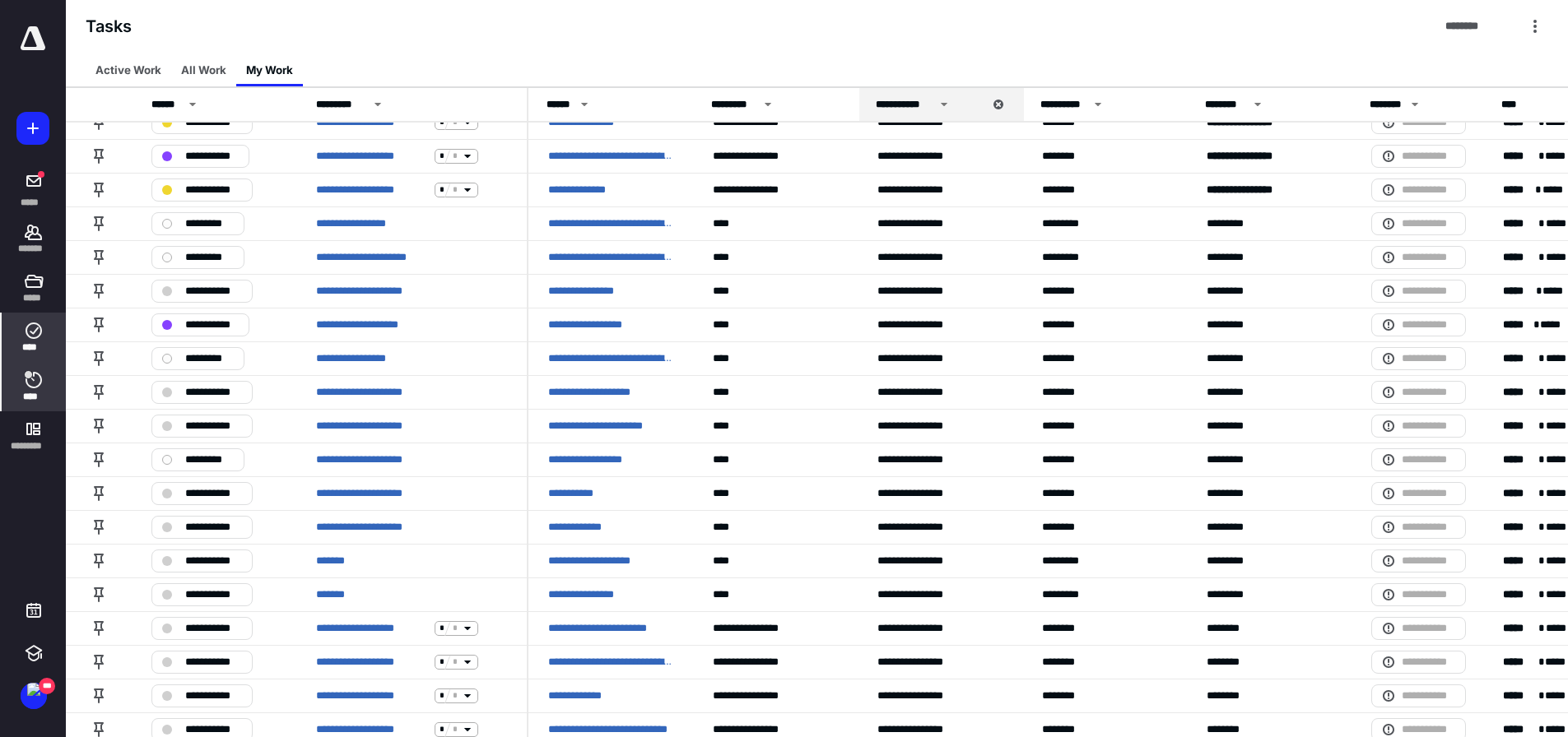 click at bounding box center [28, 374] 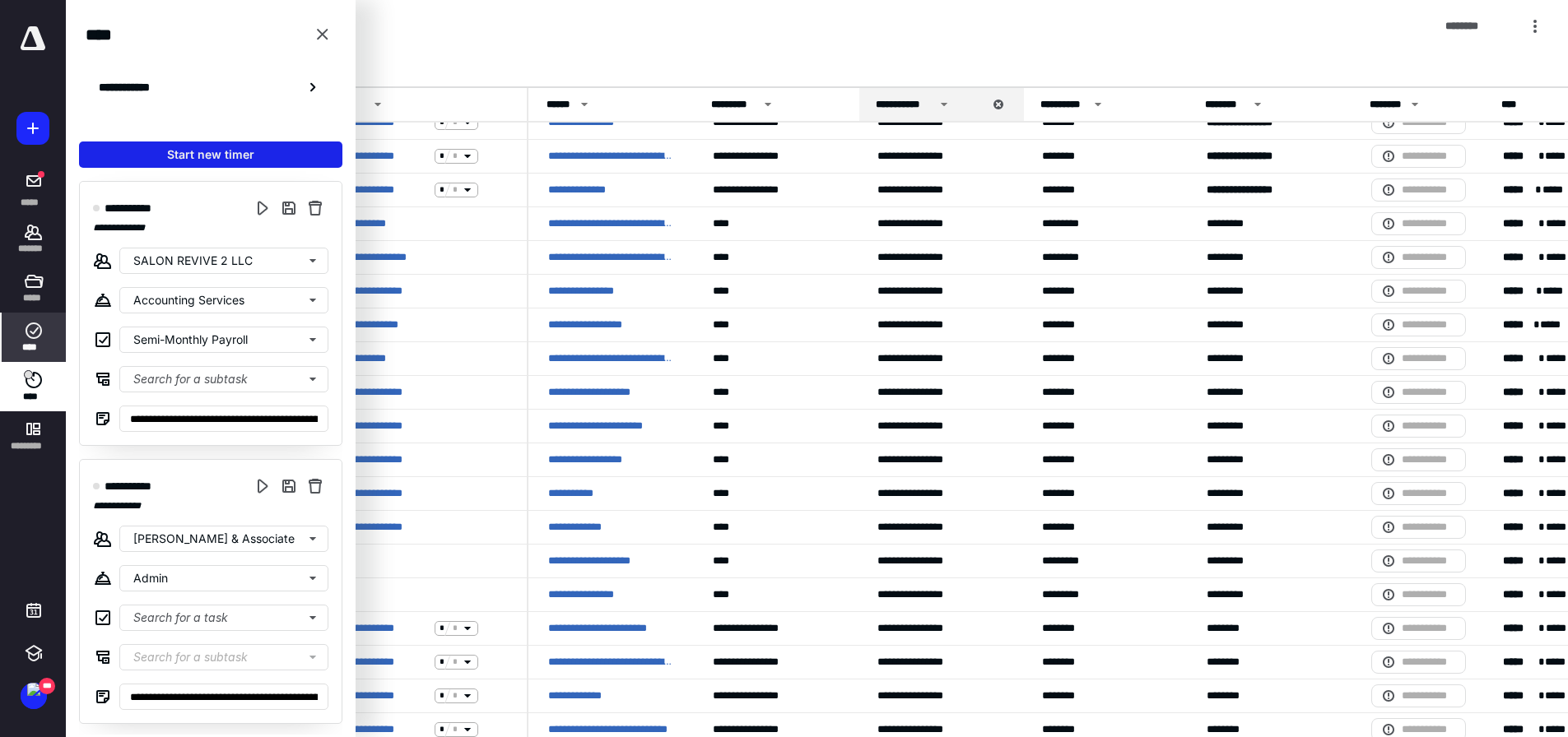 click on "Start new timer" at bounding box center (211, 155) 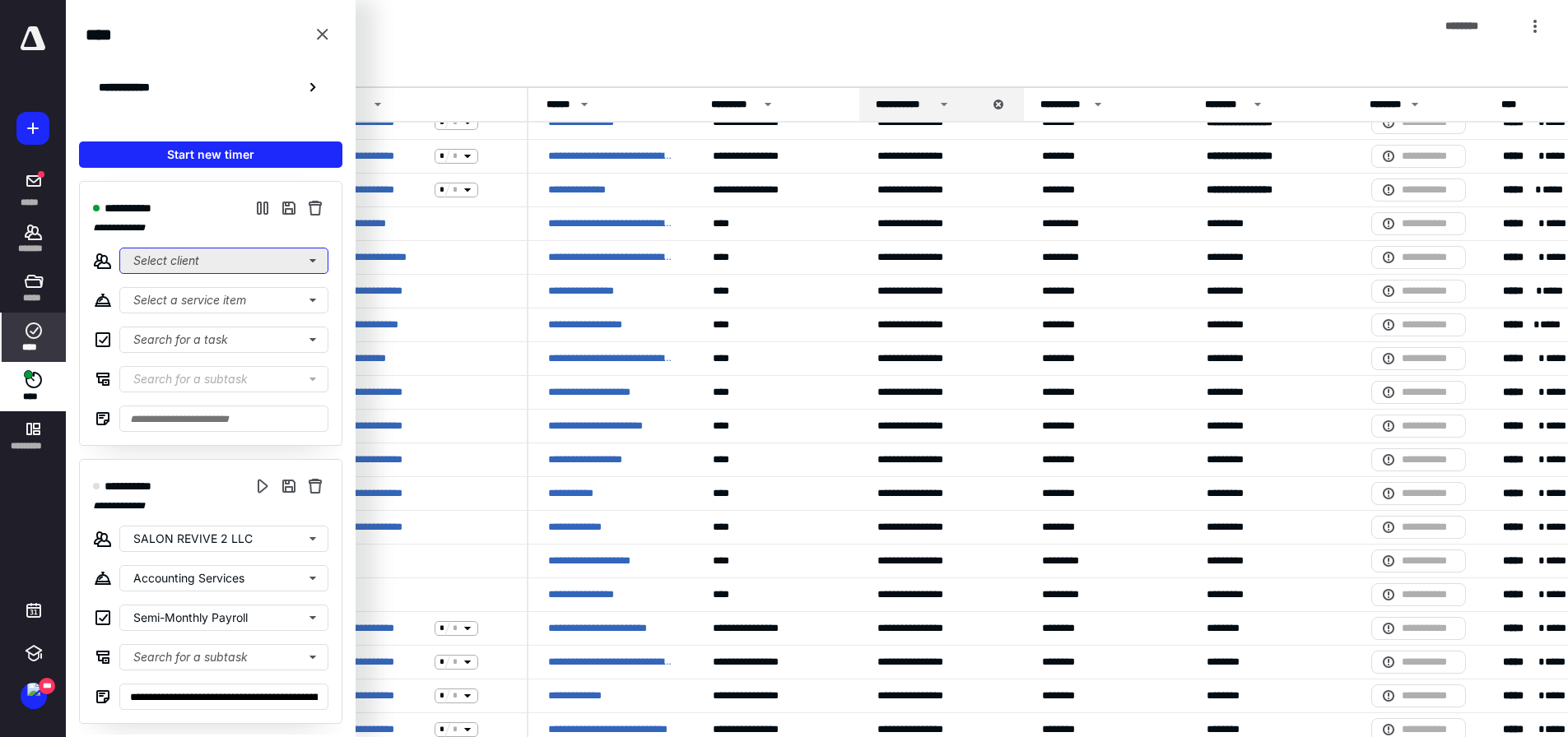 click on "Select client" at bounding box center (224, 261) 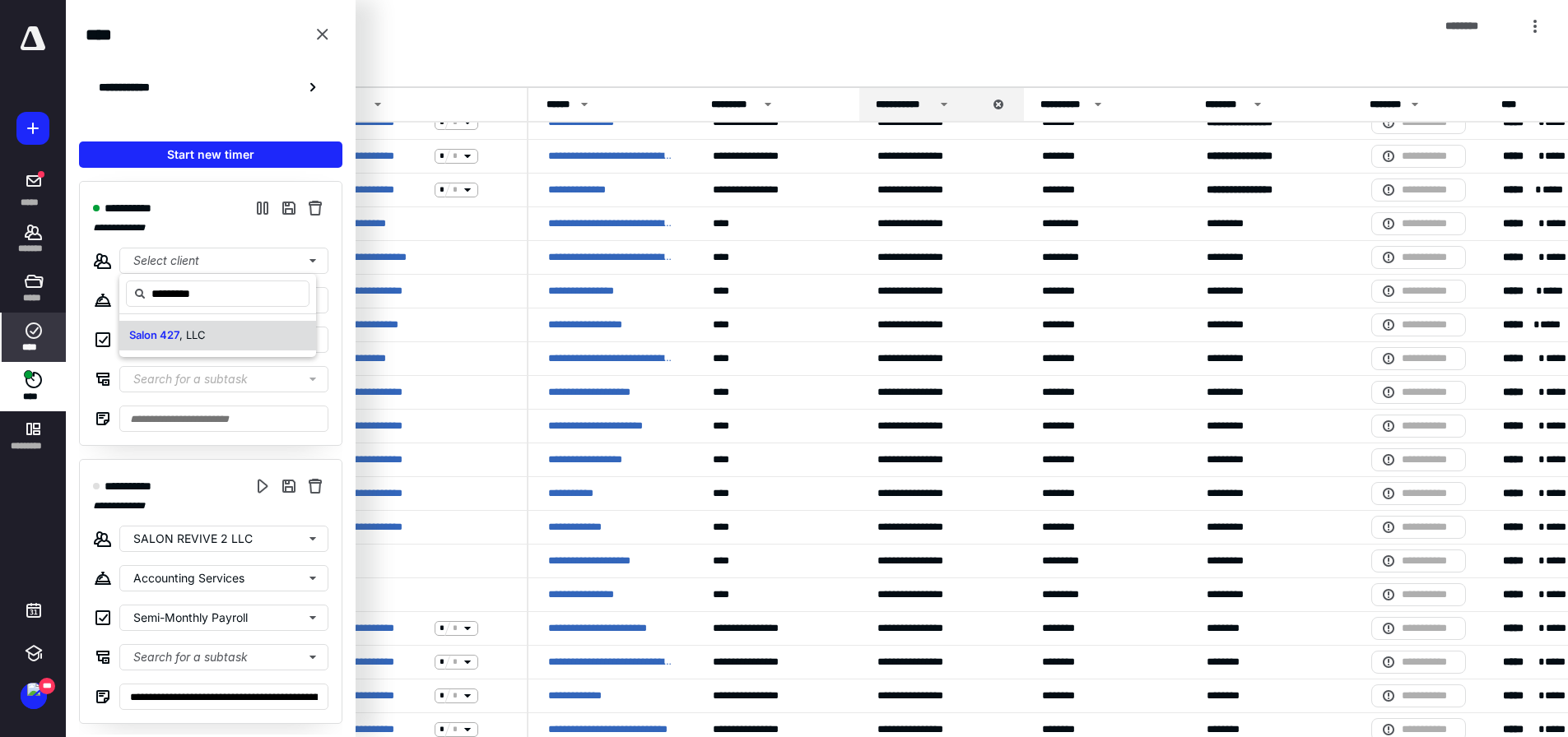 click on ", LLC" at bounding box center [193, 335] 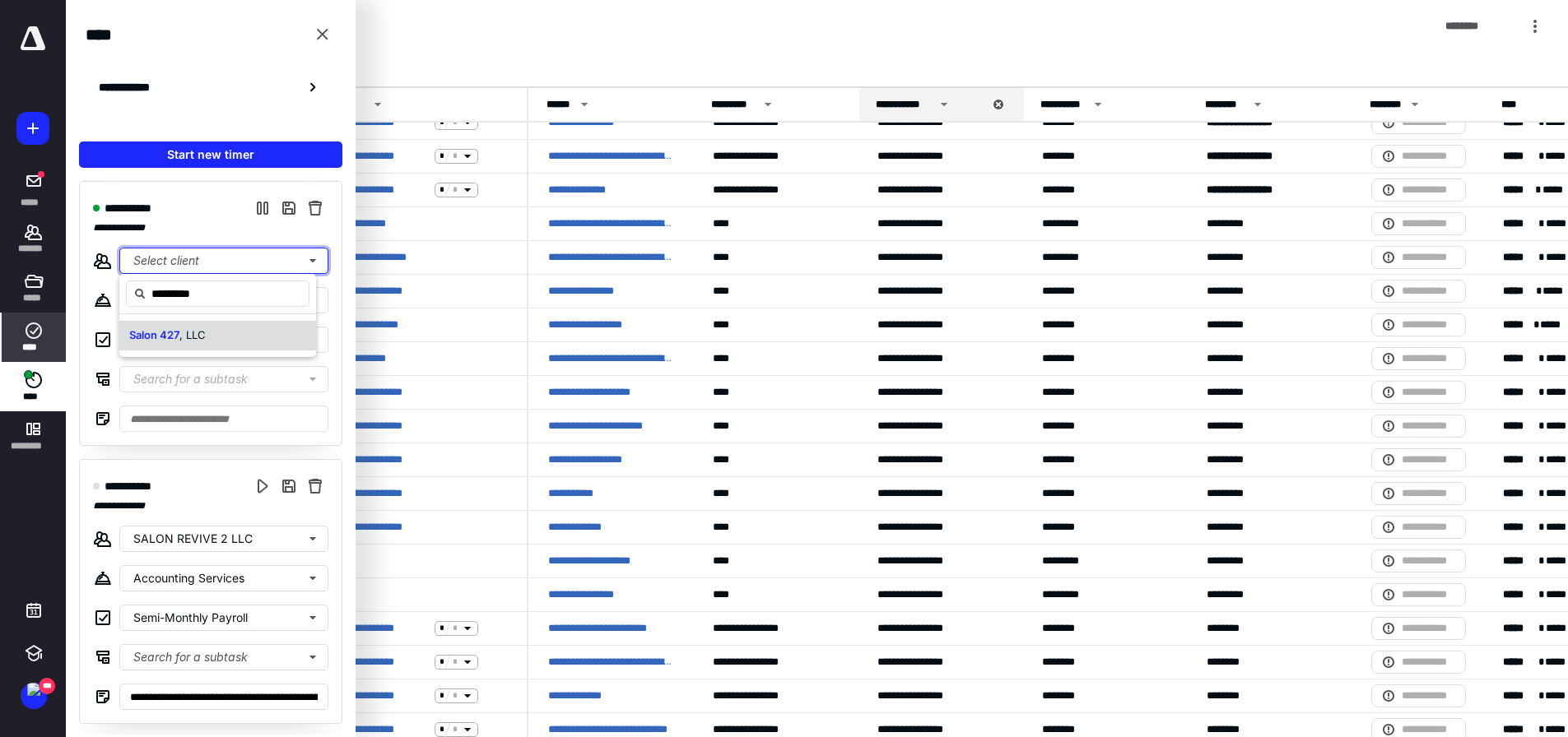type 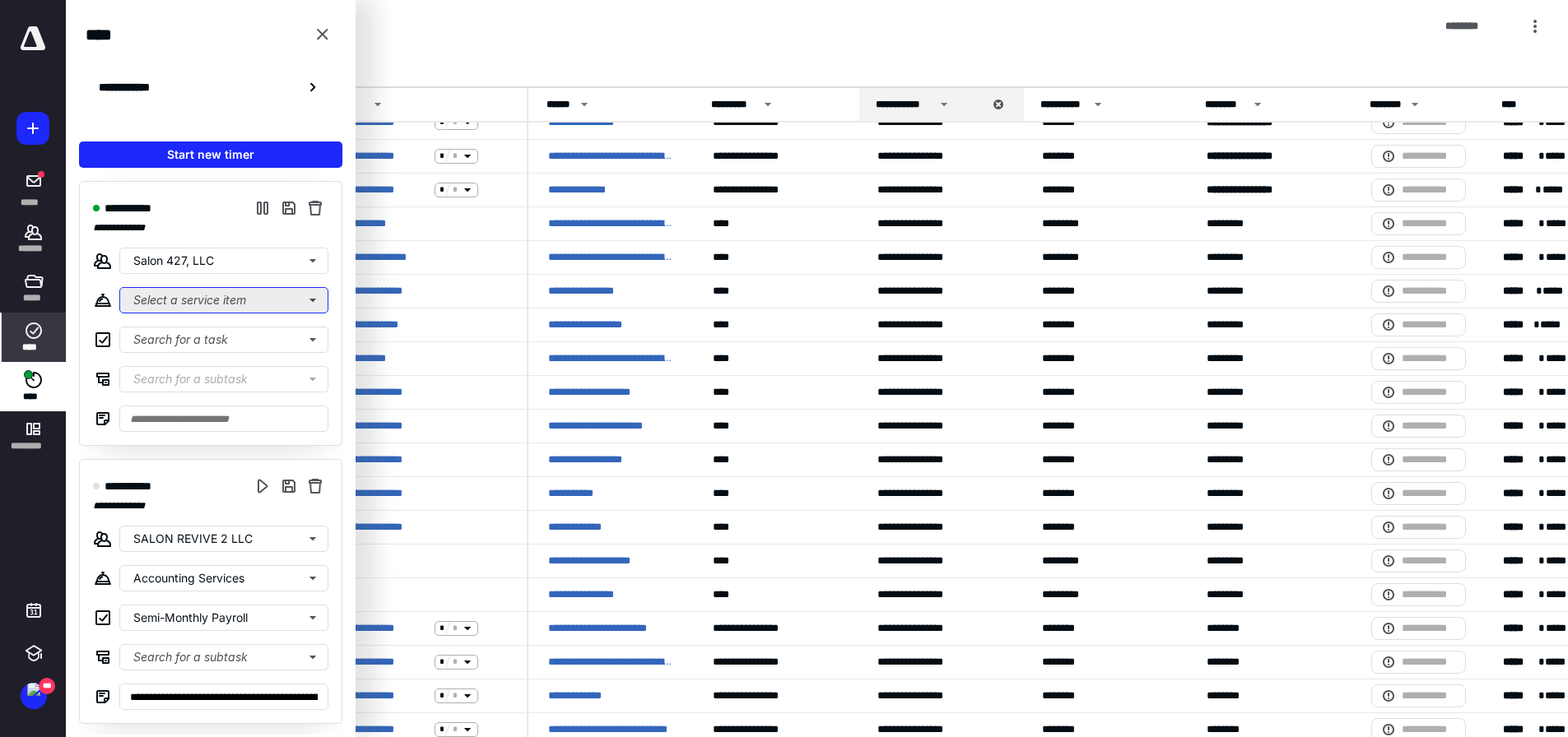 click on "Select a service item" at bounding box center [224, 300] 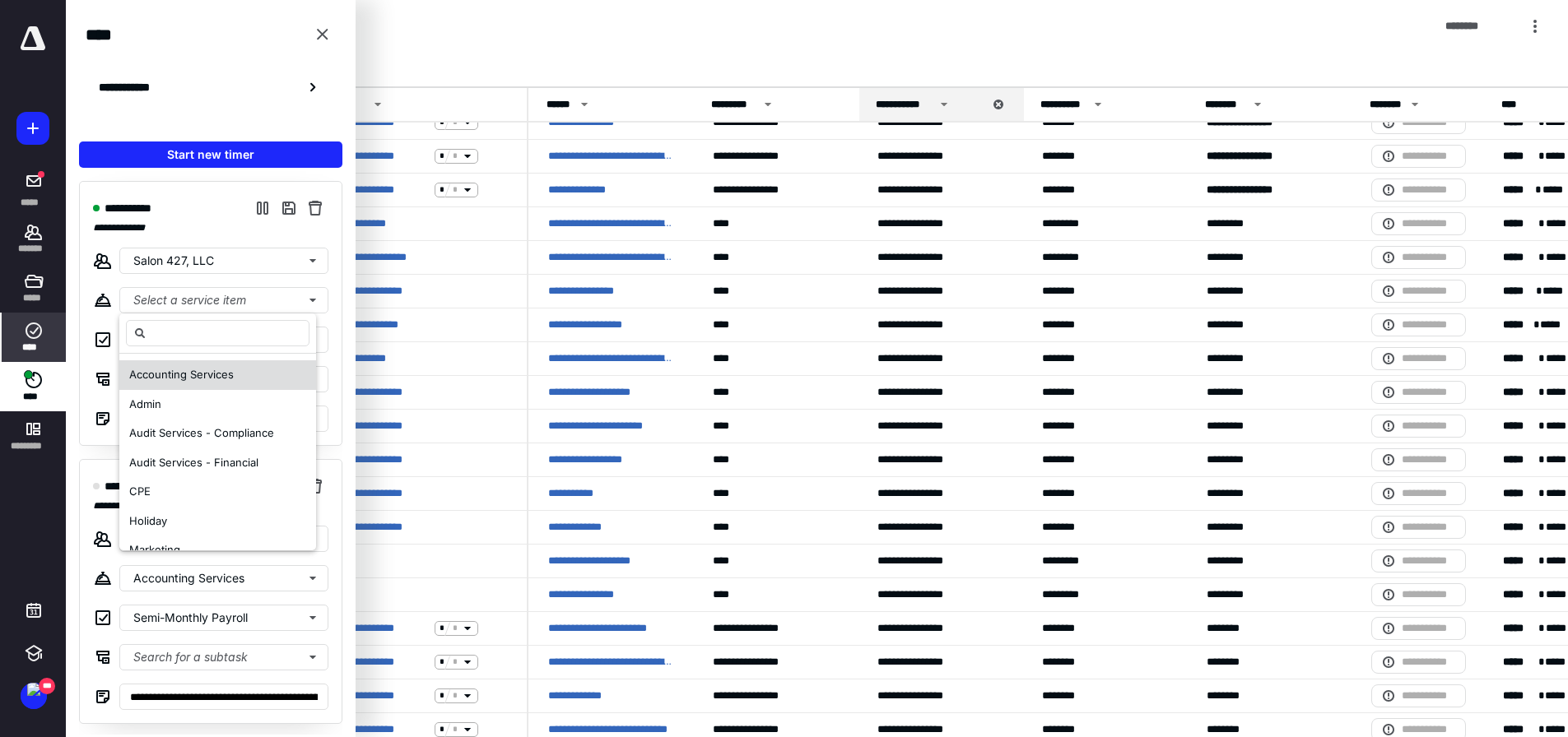 click on "Accounting Services" at bounding box center [181, 374] 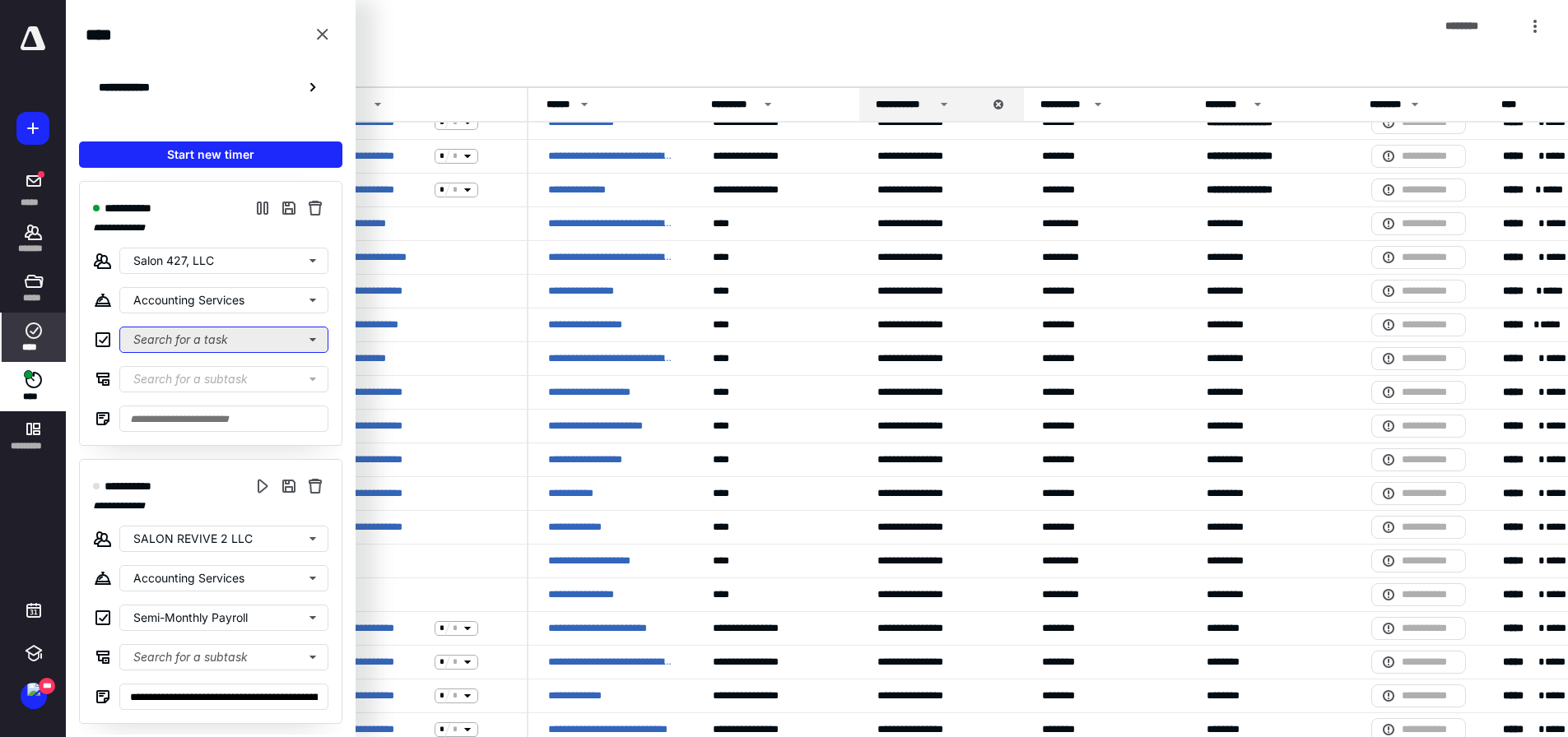 click on "Search for a task" at bounding box center (224, 340) 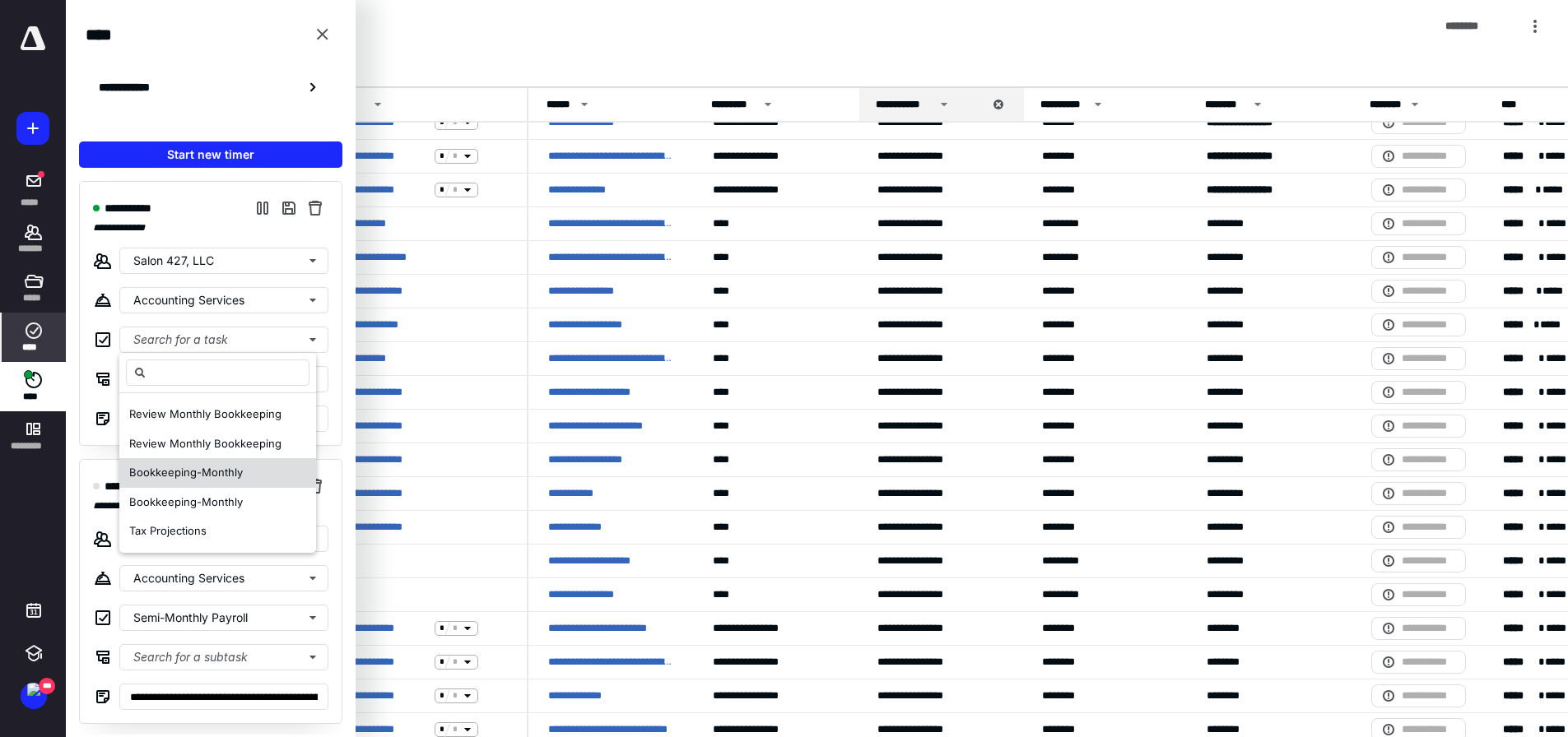 click on "Bookkeeping-Monthly" at bounding box center (186, 472) 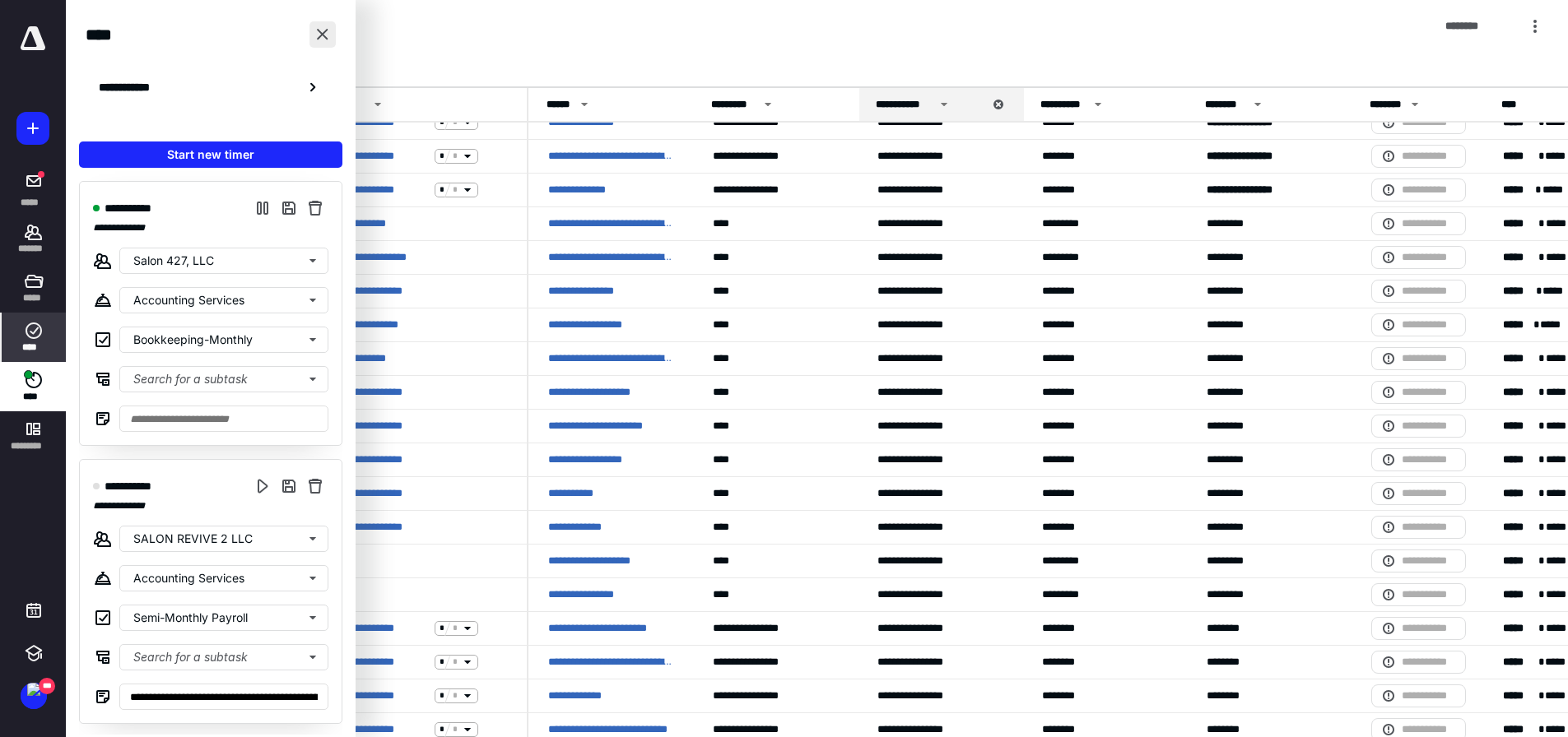 click at bounding box center [323, 35] 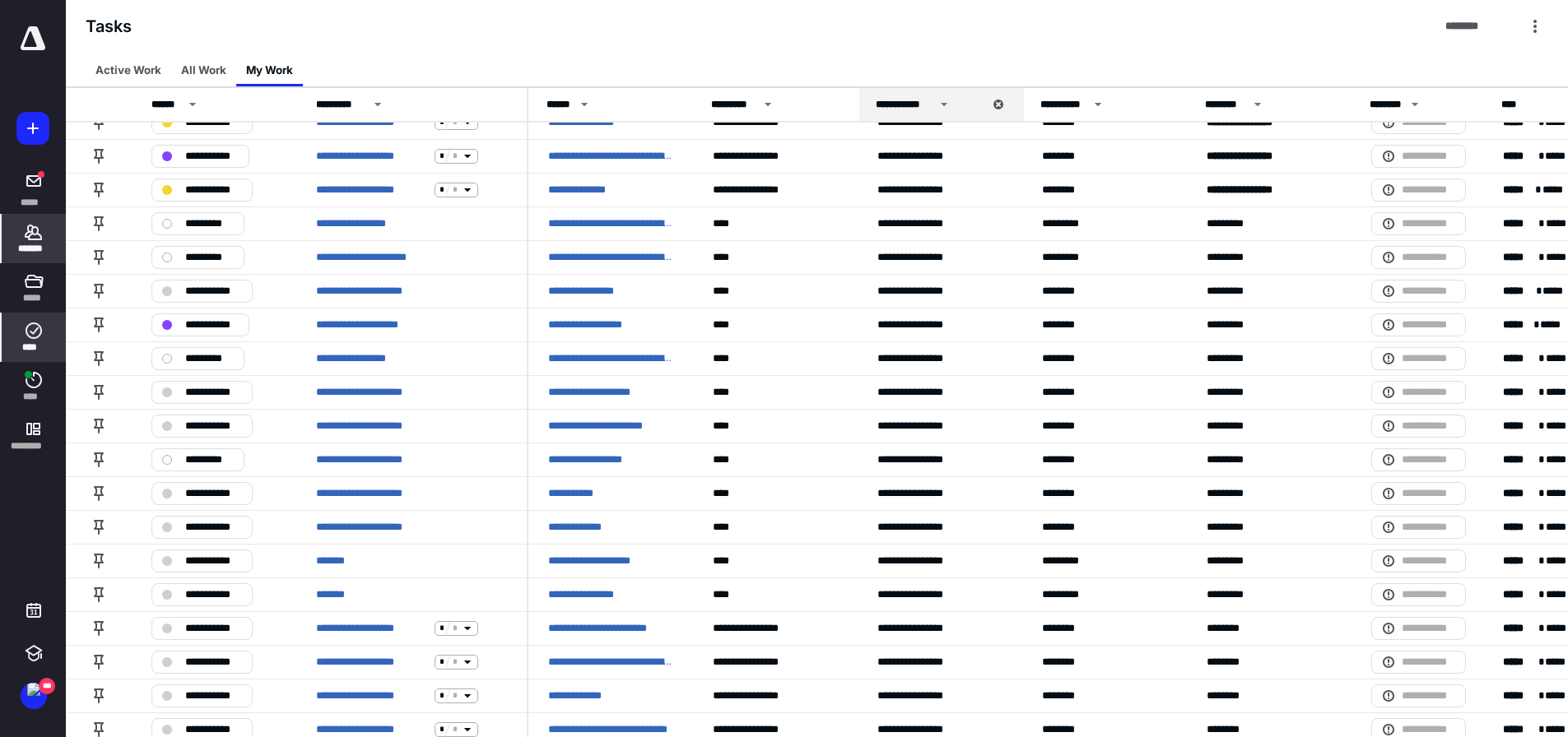 click 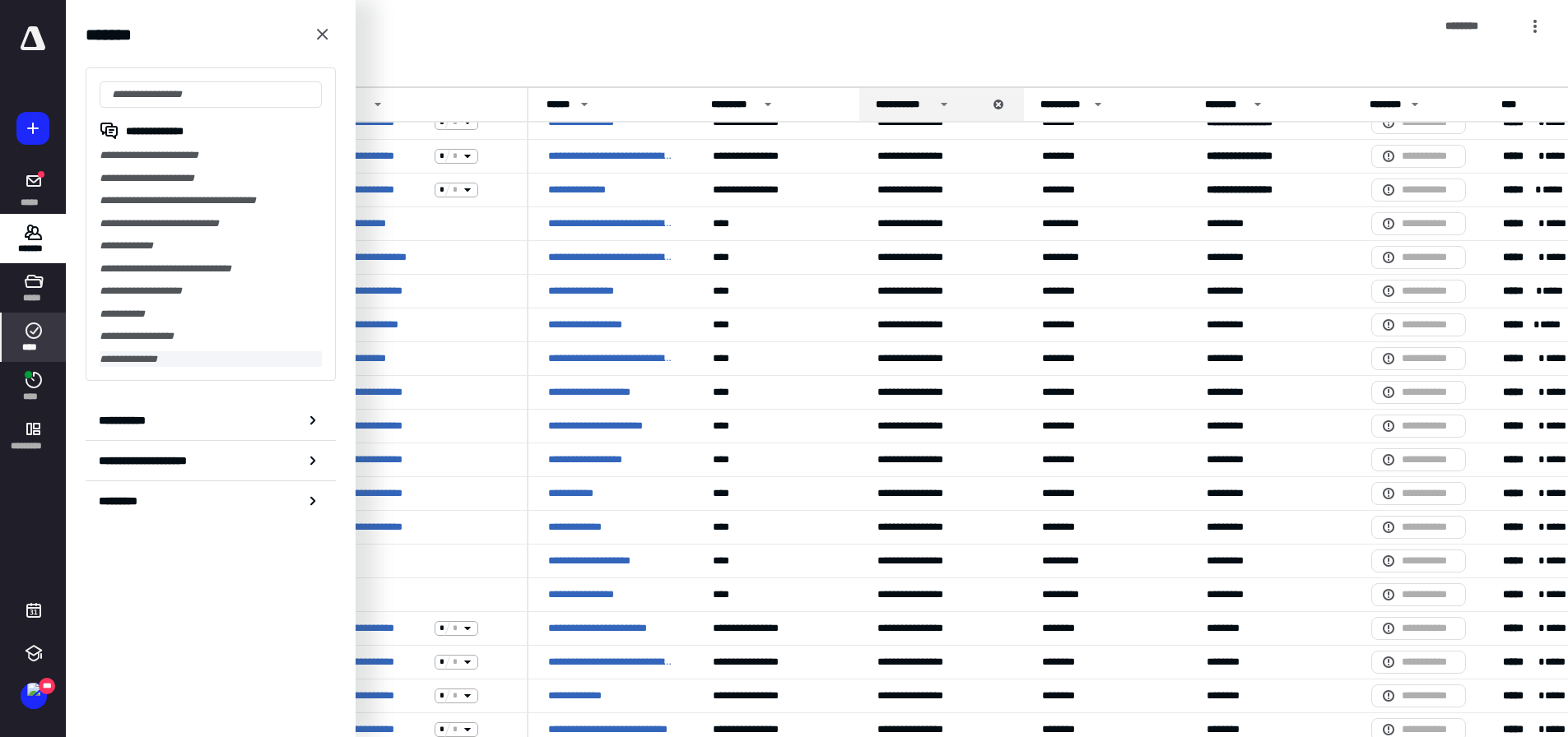 click on "**********" at bounding box center (211, 359) 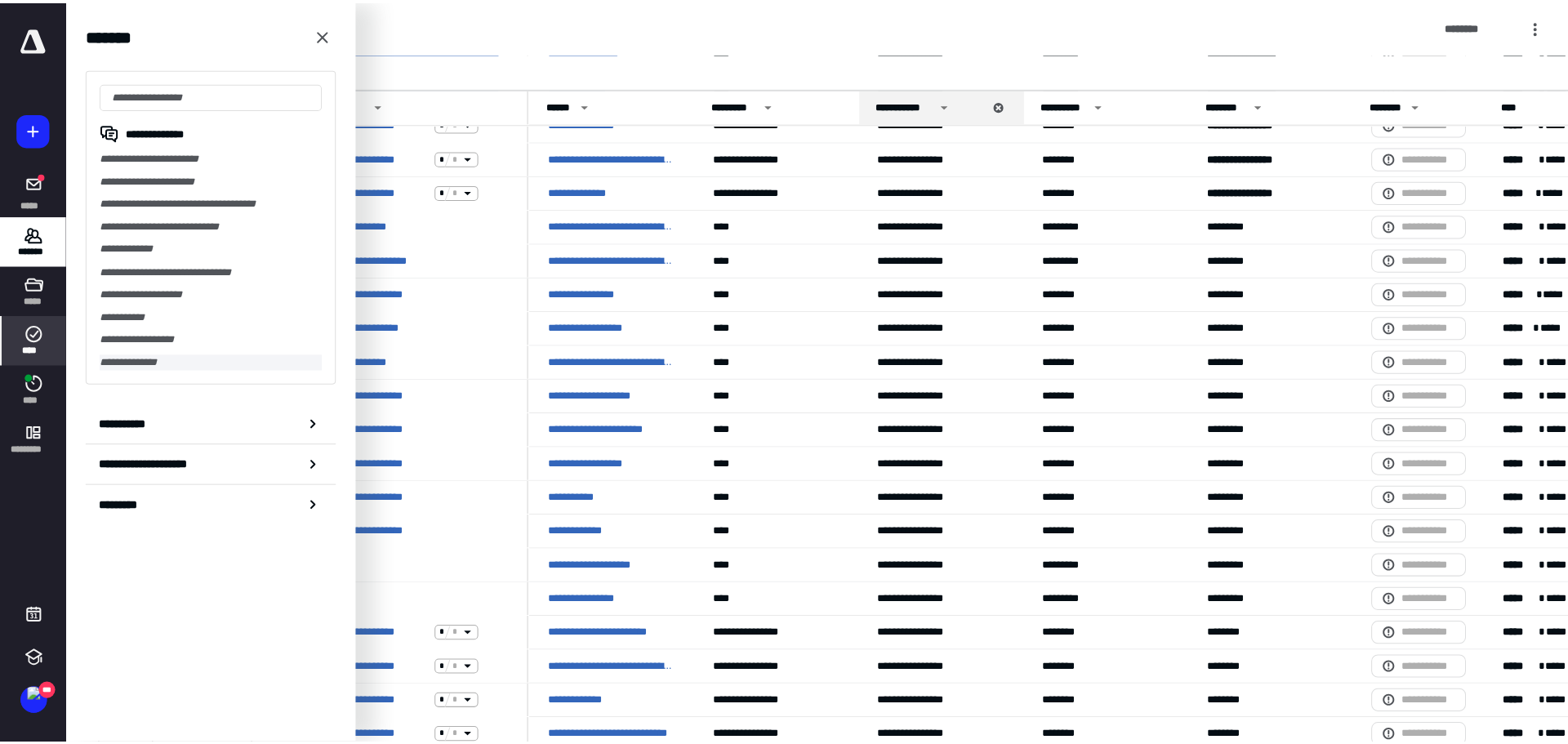 scroll, scrollTop: 0, scrollLeft: 0, axis: both 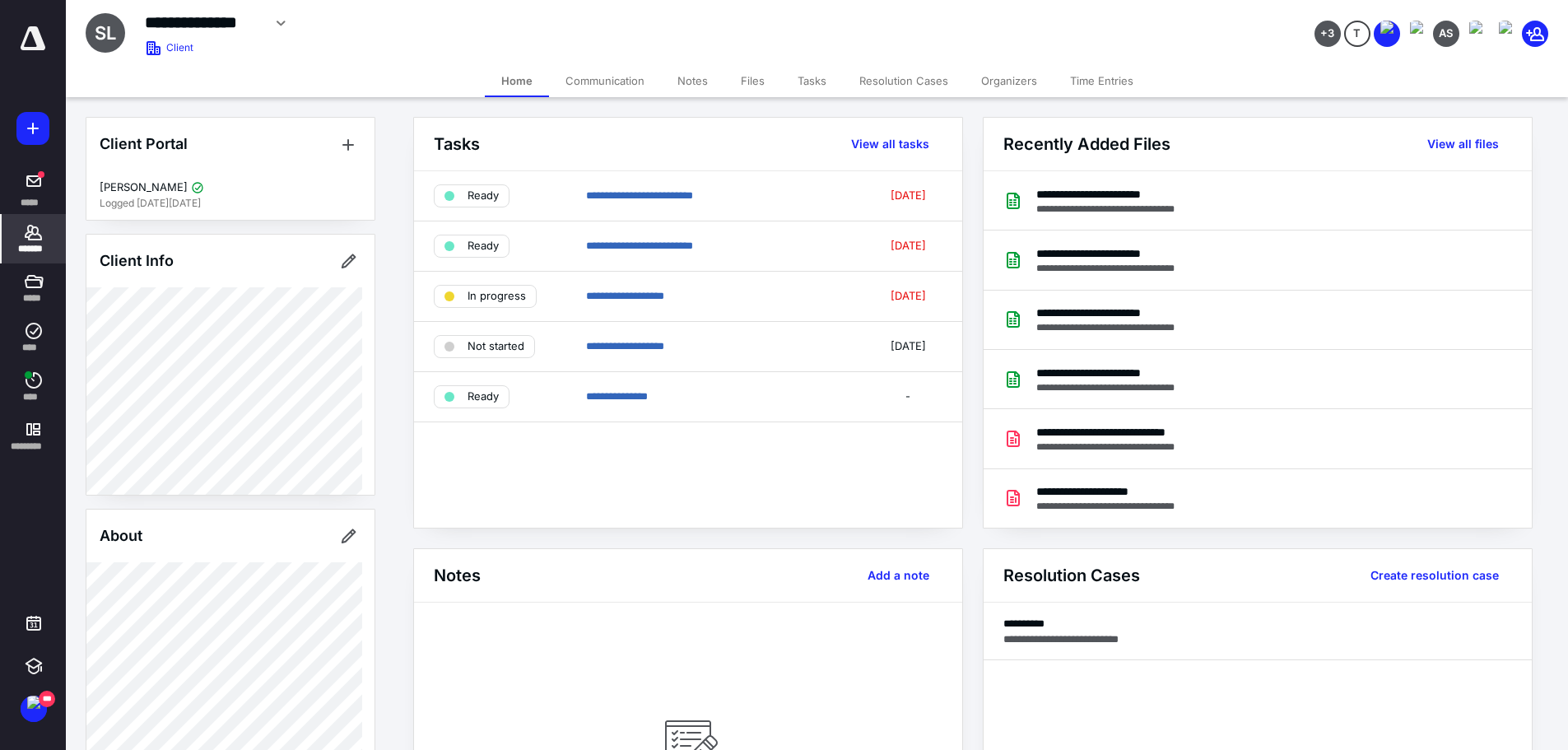 click on "Files" at bounding box center (752, 81) 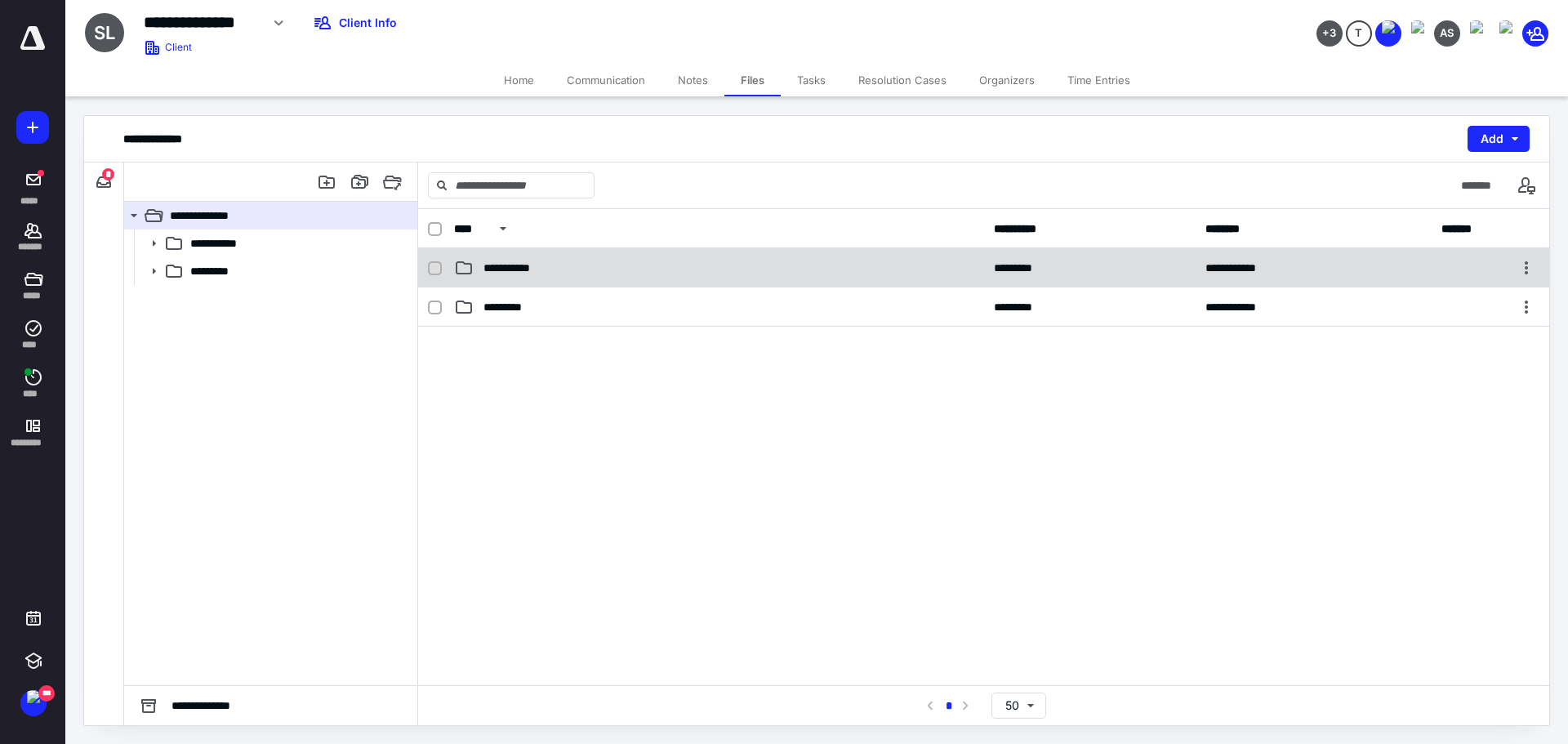 click 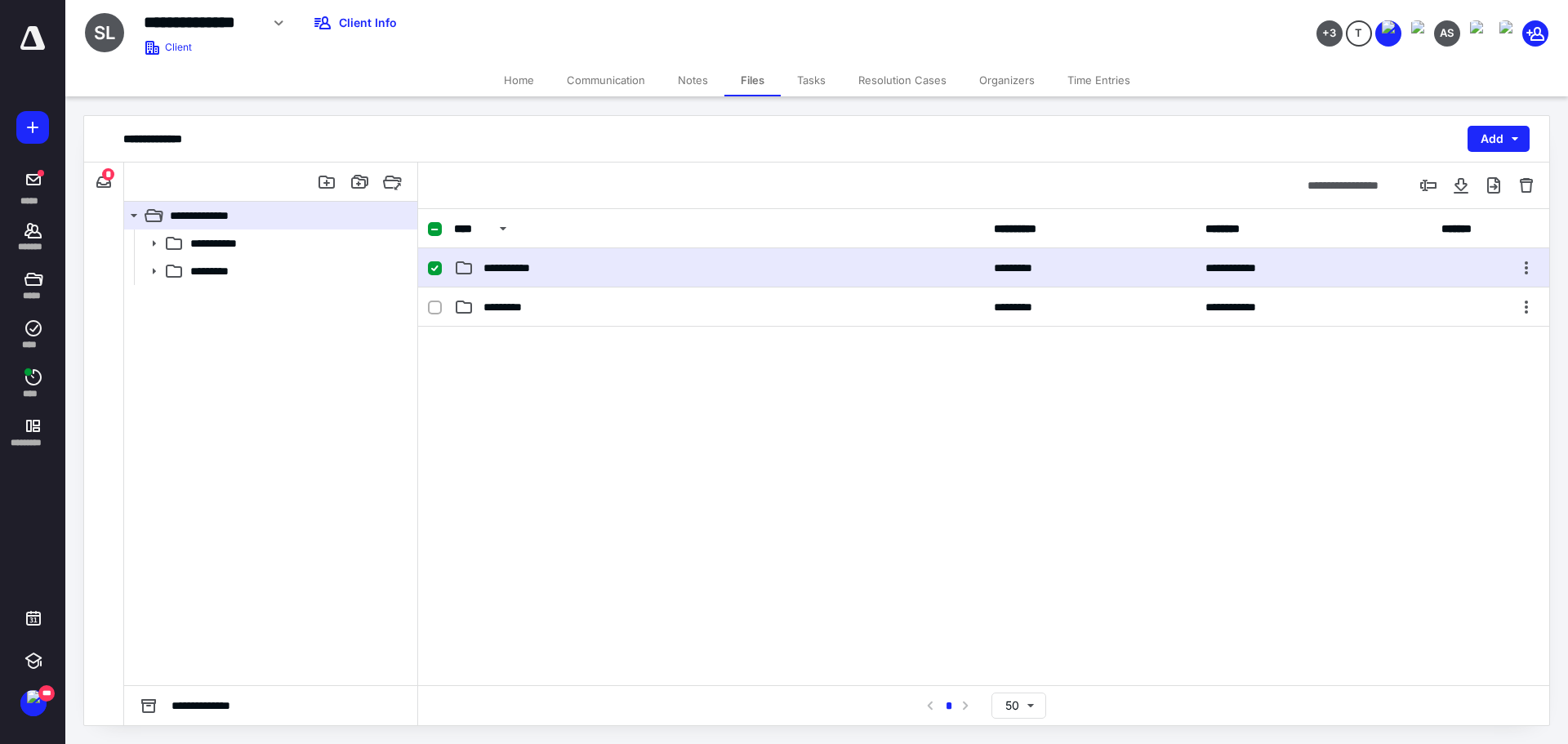 click 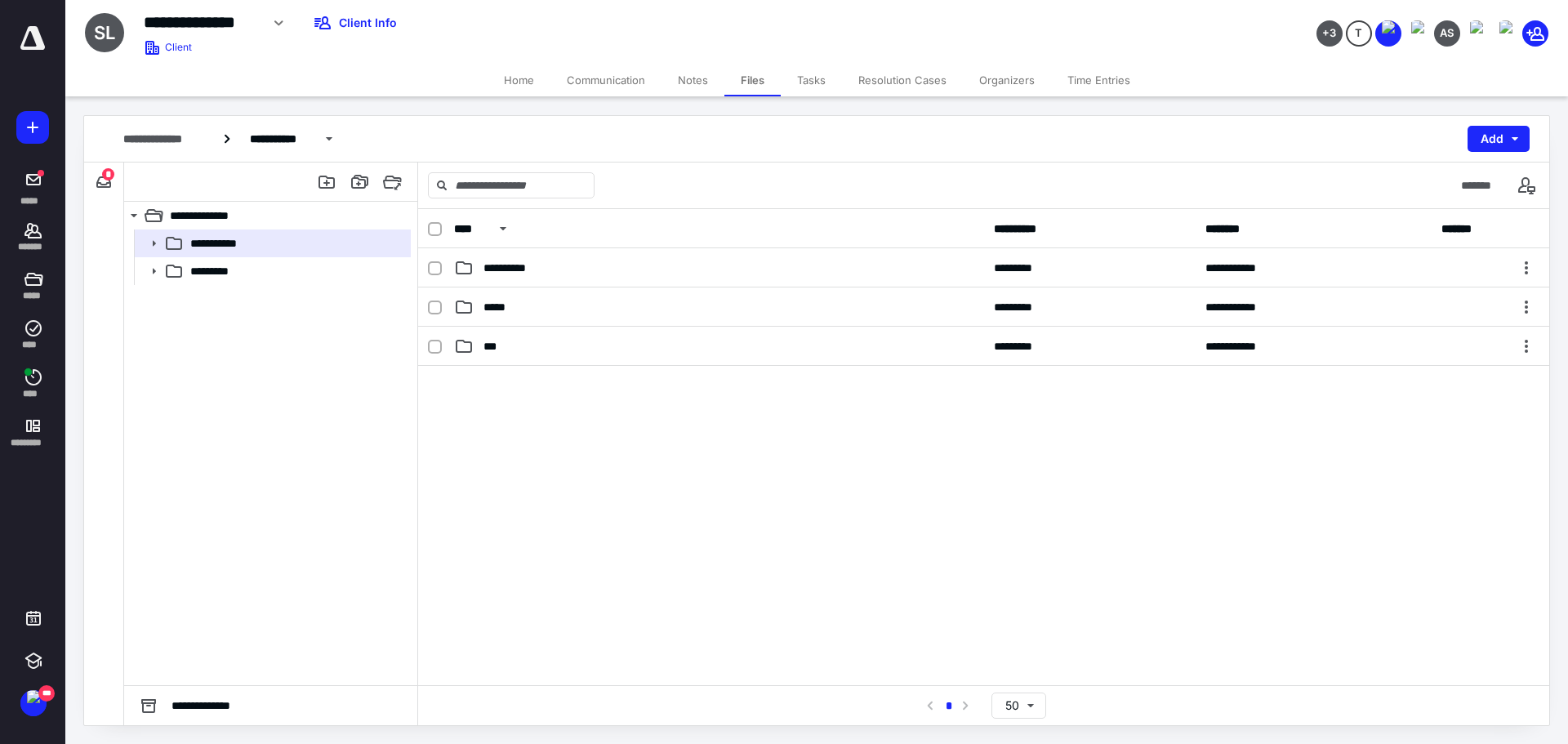 click 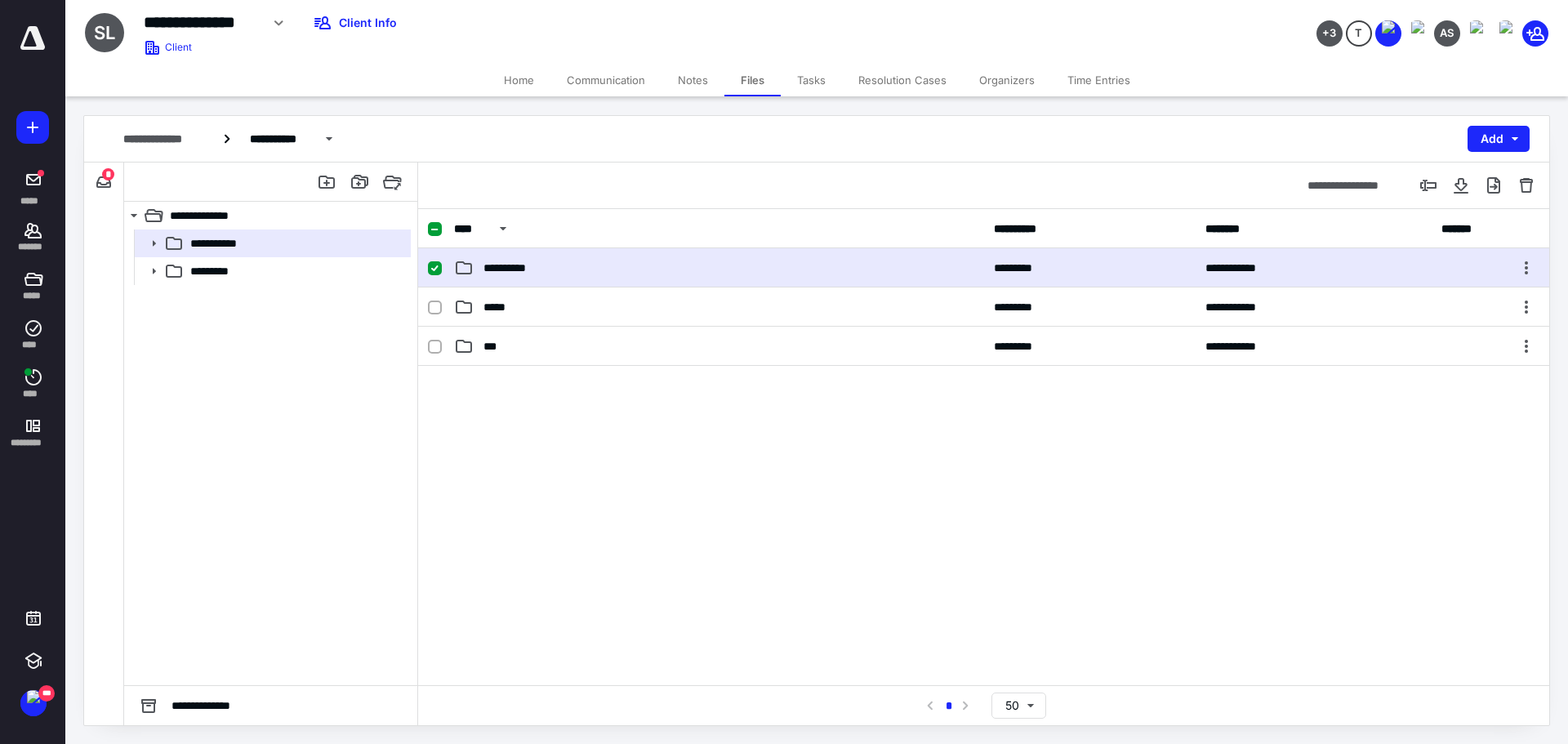 click 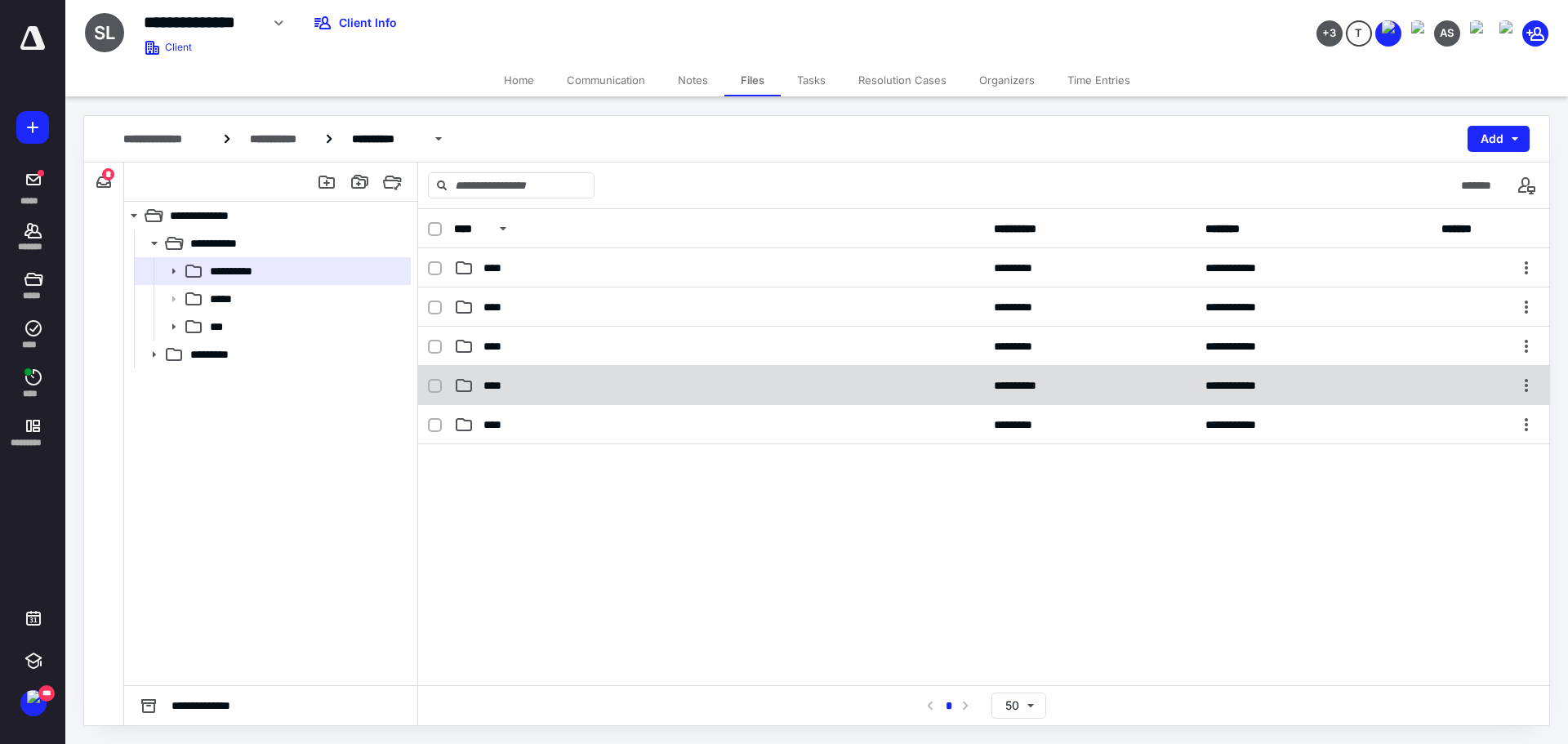 click 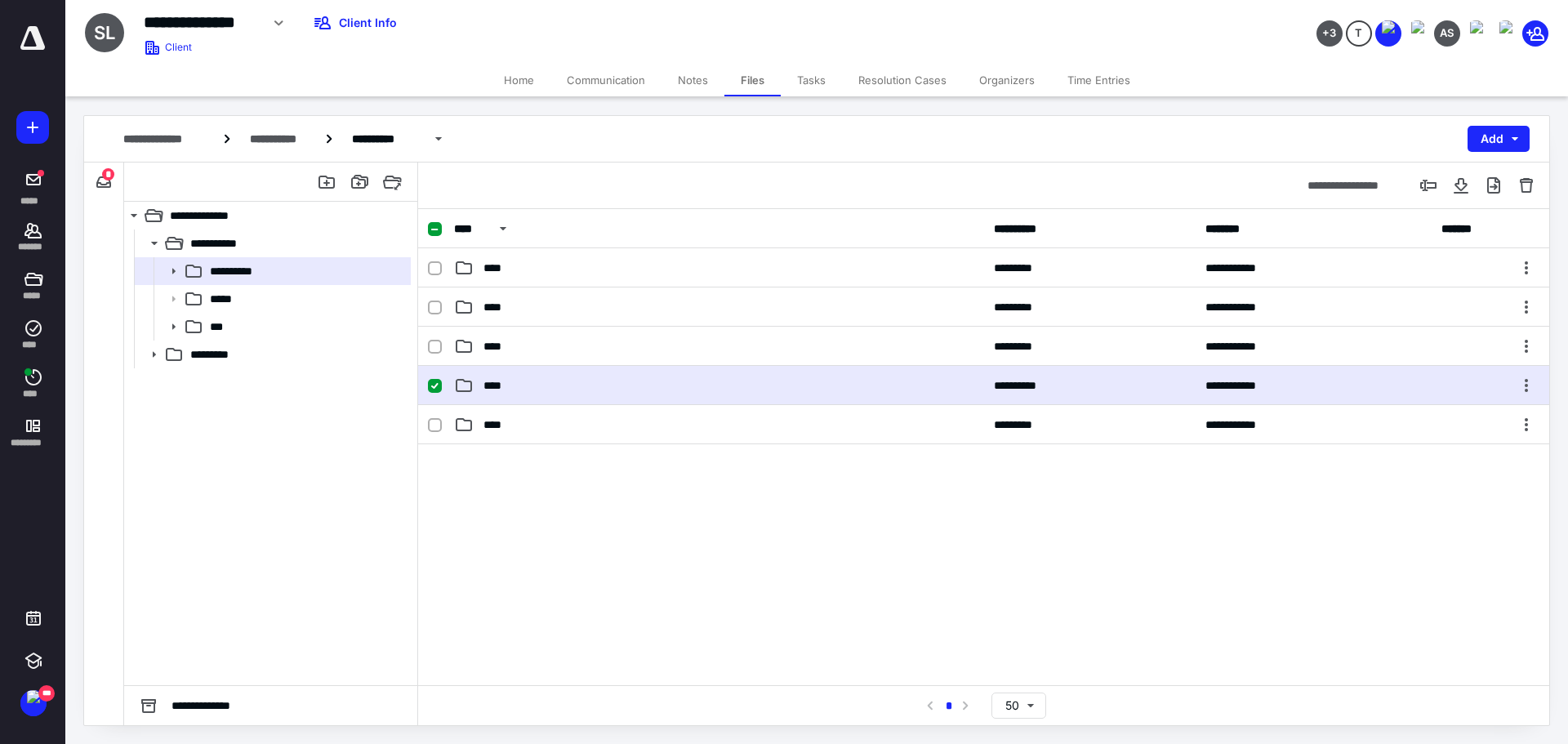click 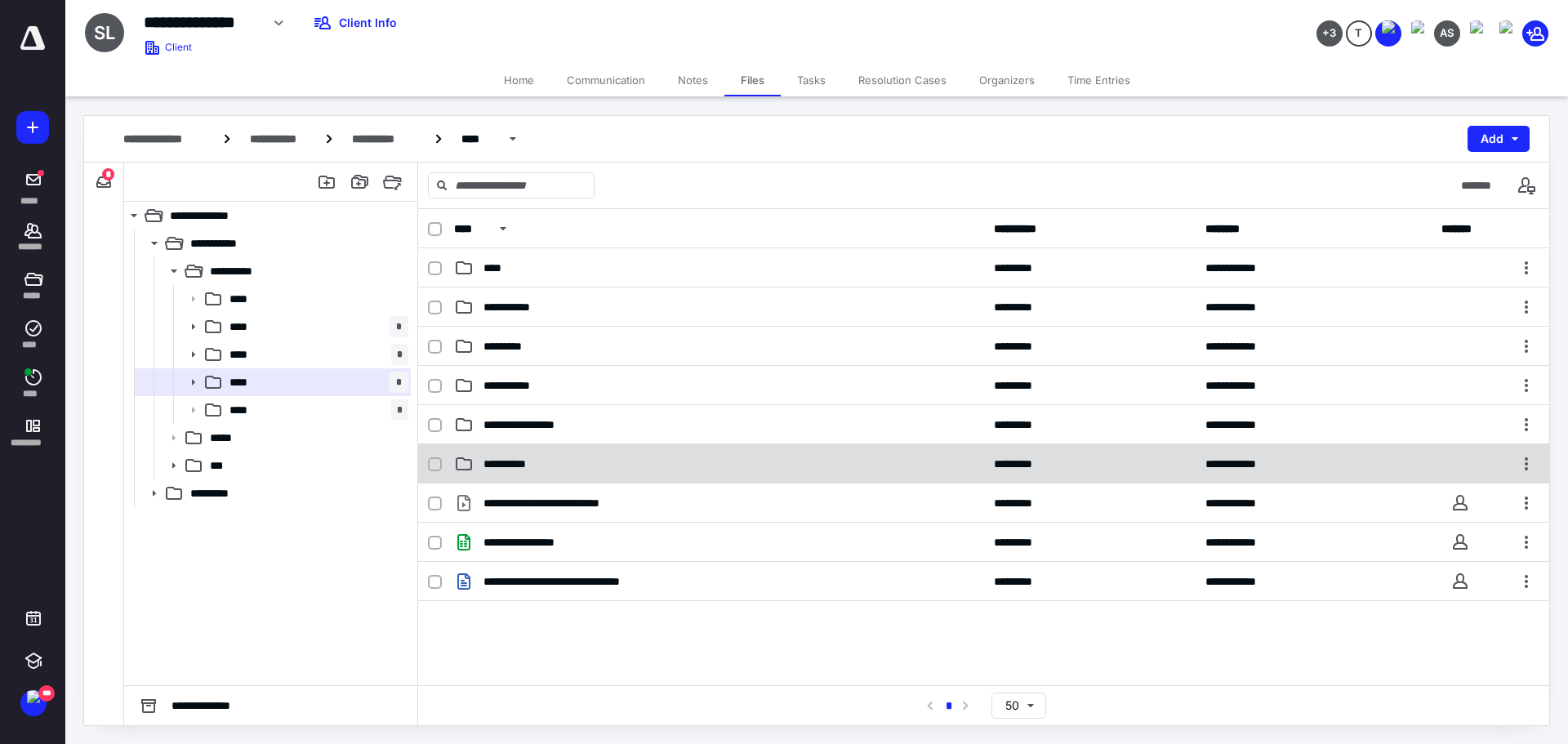 click 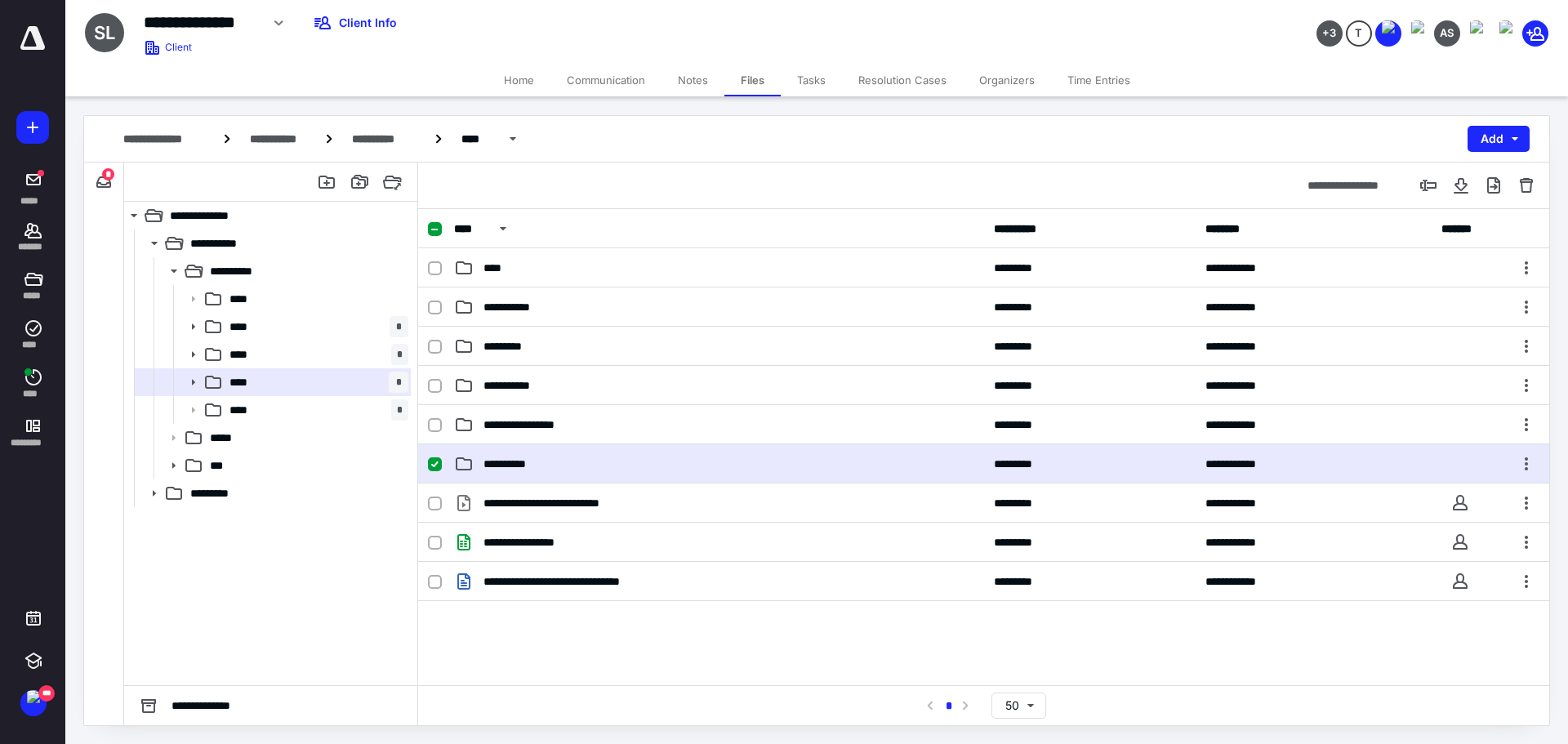 click 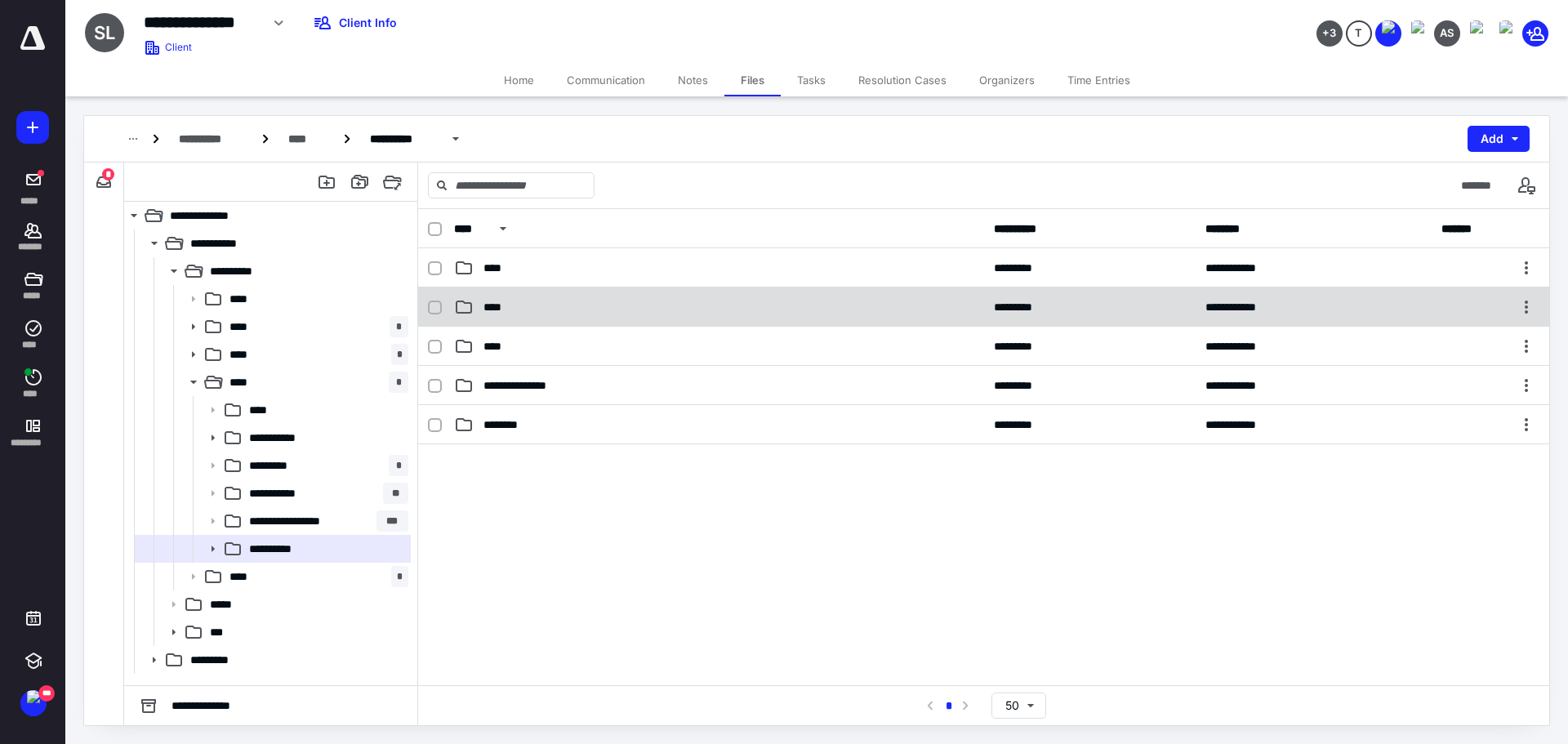 click 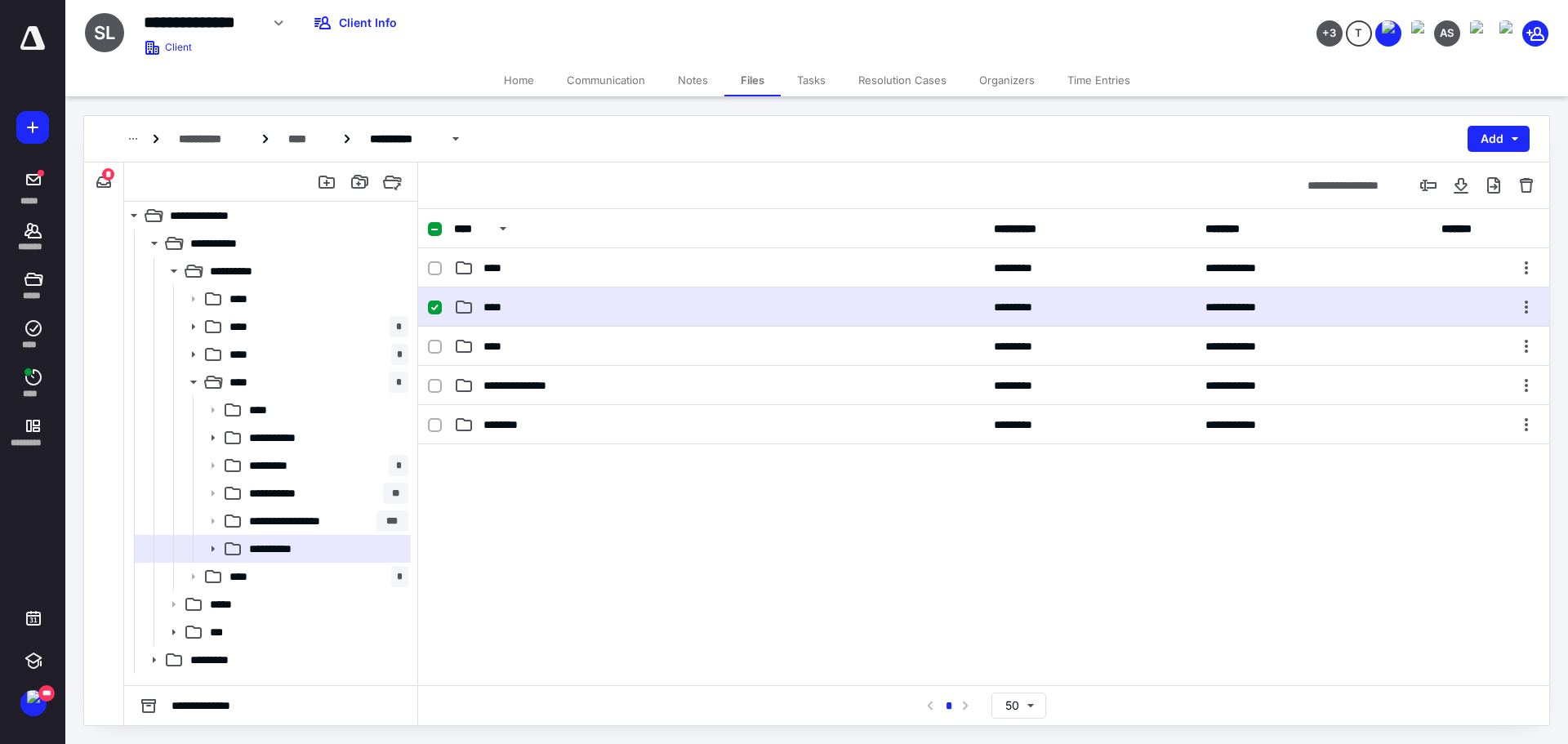 click 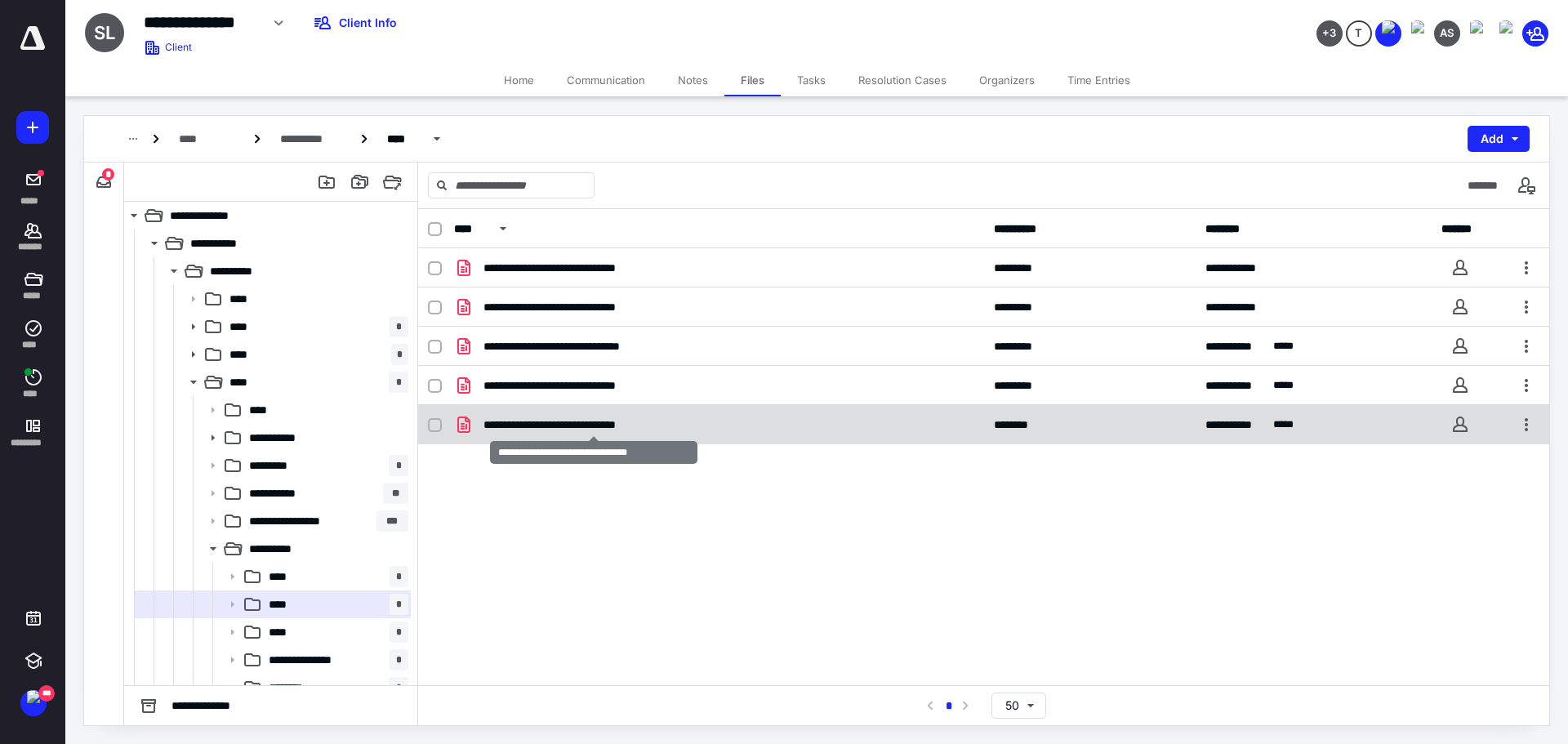 click on "**********" at bounding box center (593, 425) 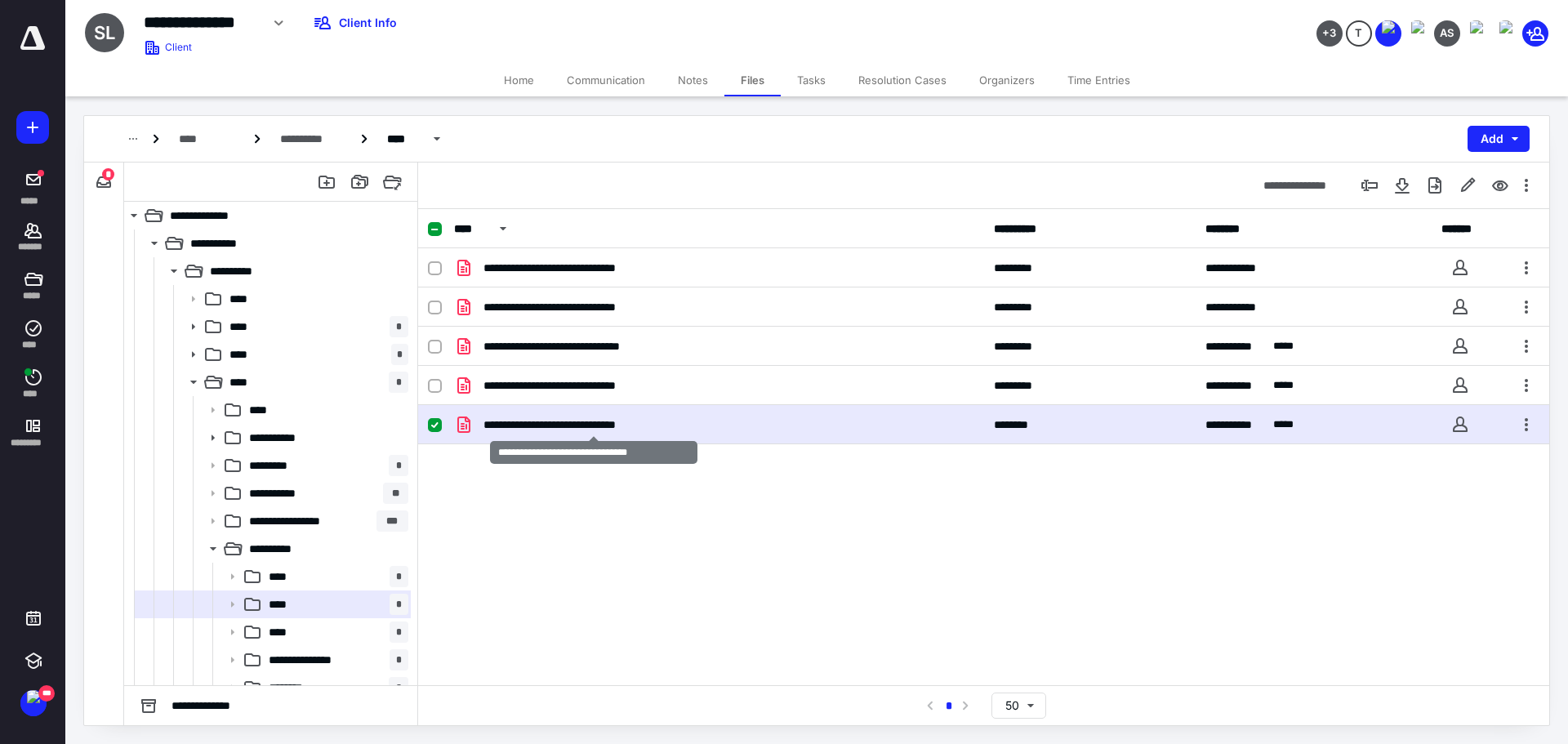 click on "**********" at bounding box center (593, 425) 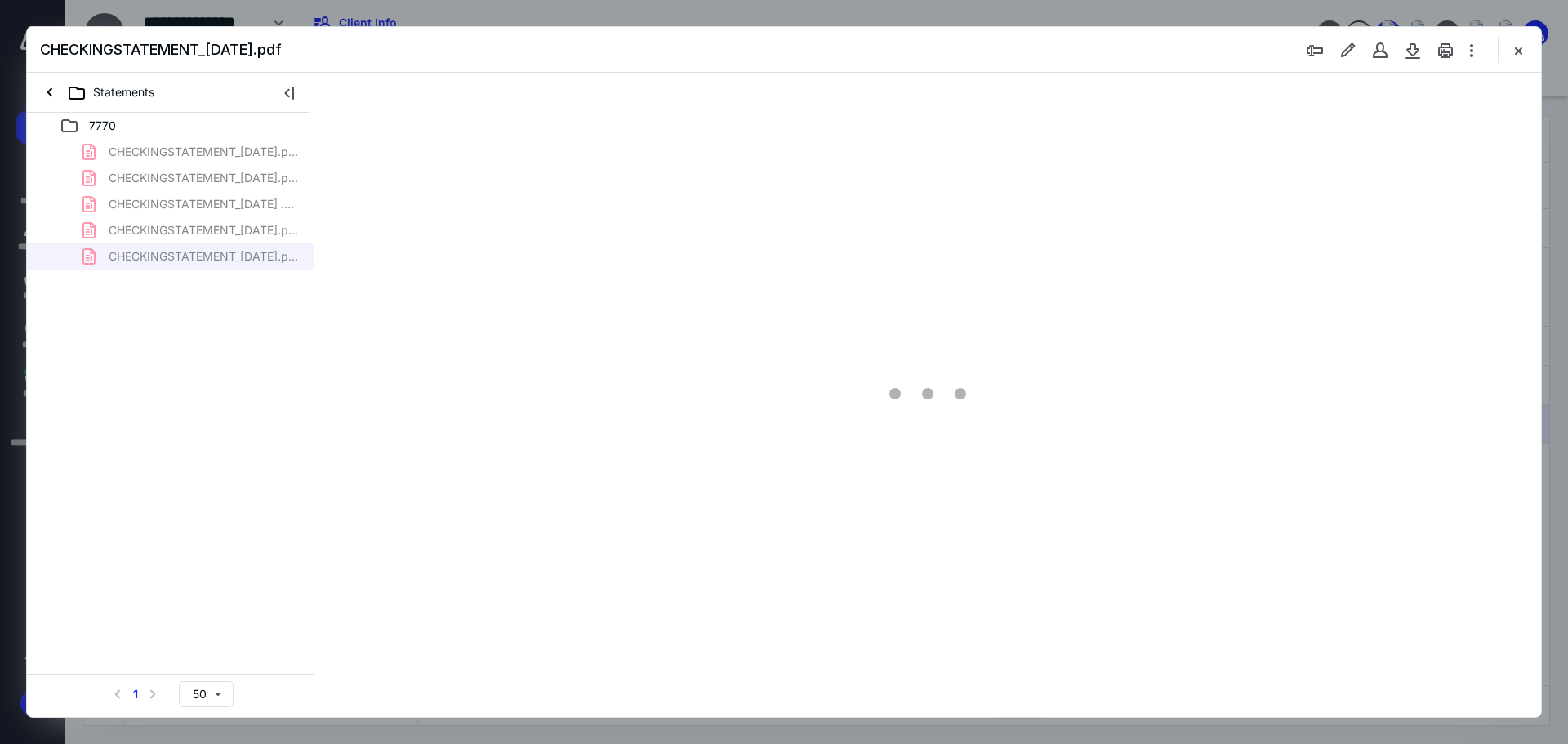 scroll, scrollTop: 0, scrollLeft: 0, axis: both 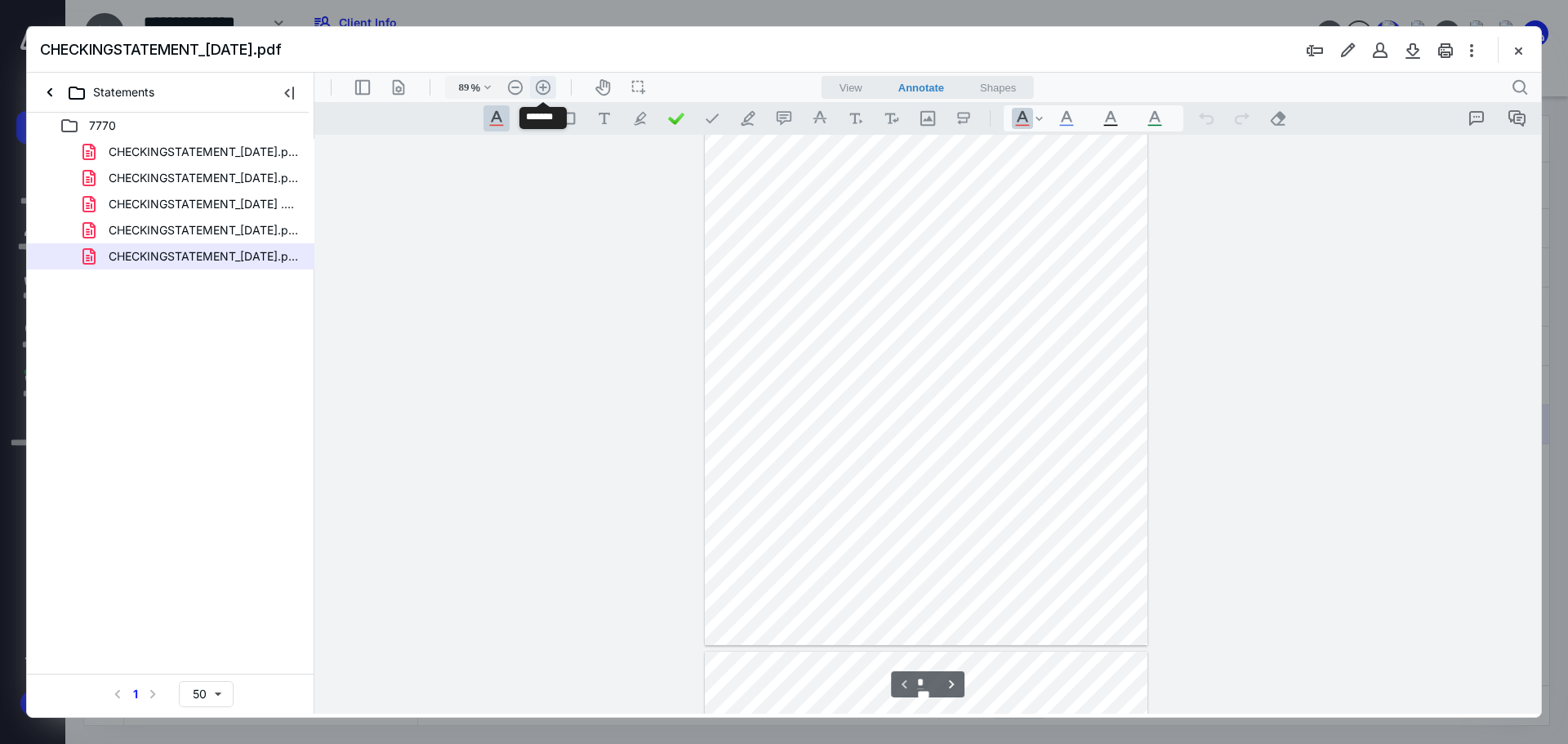 click on ".cls-1{fill:#abb0c4;} icon - header - zoom - in - line" at bounding box center [543, 87] 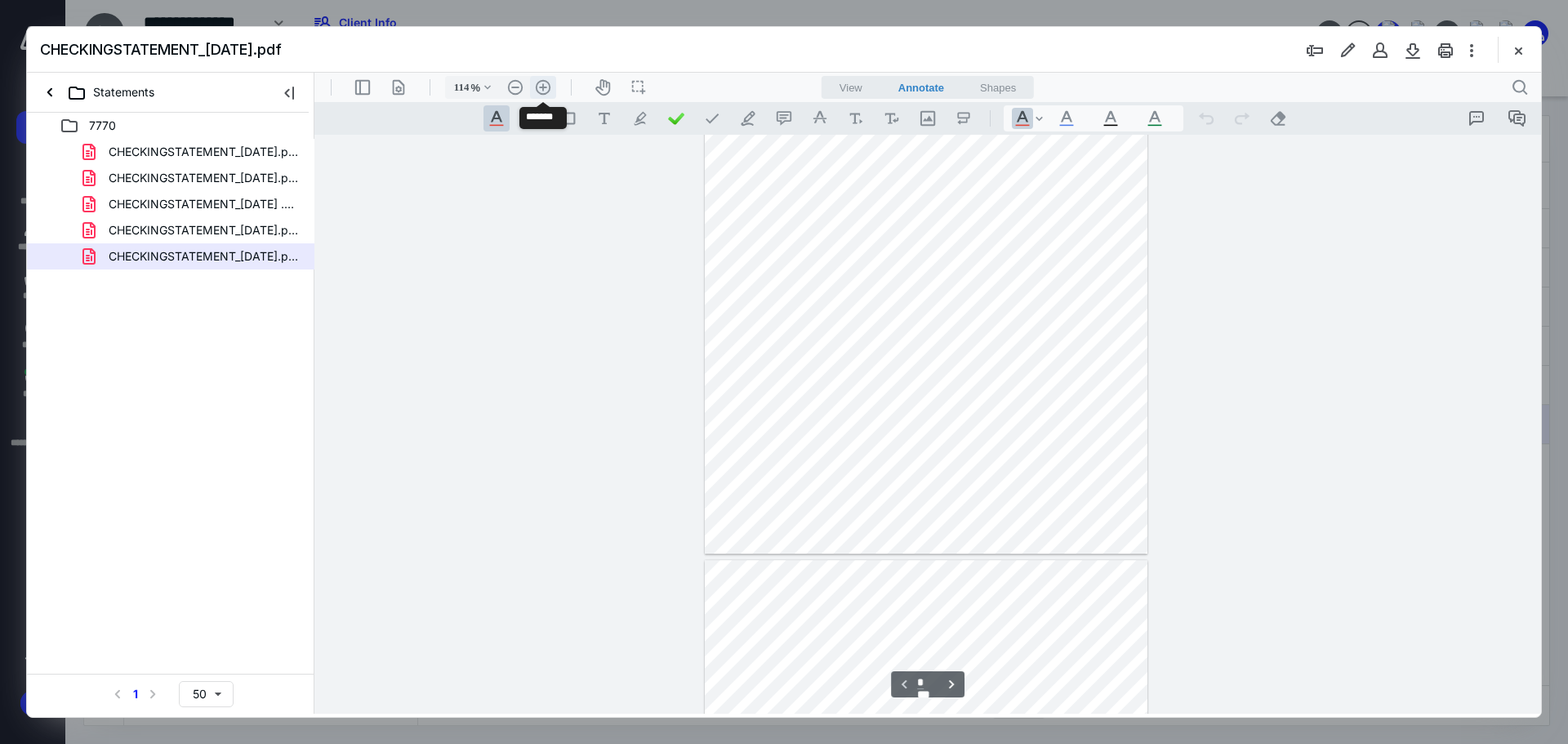 click on ".cls-1{fill:#abb0c4;} icon - header - zoom - in - line" at bounding box center (543, 87) 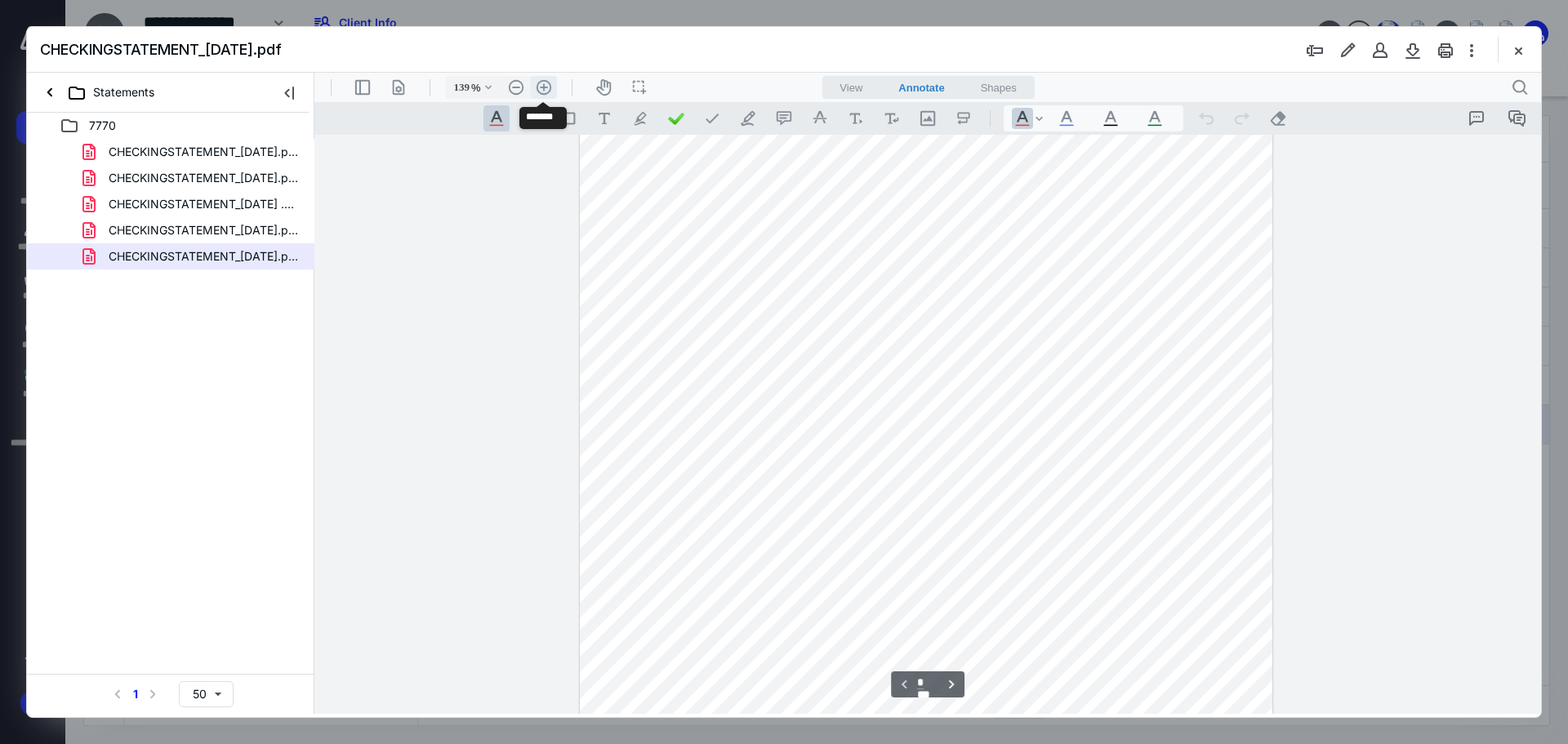 scroll, scrollTop: 248, scrollLeft: 0, axis: vertical 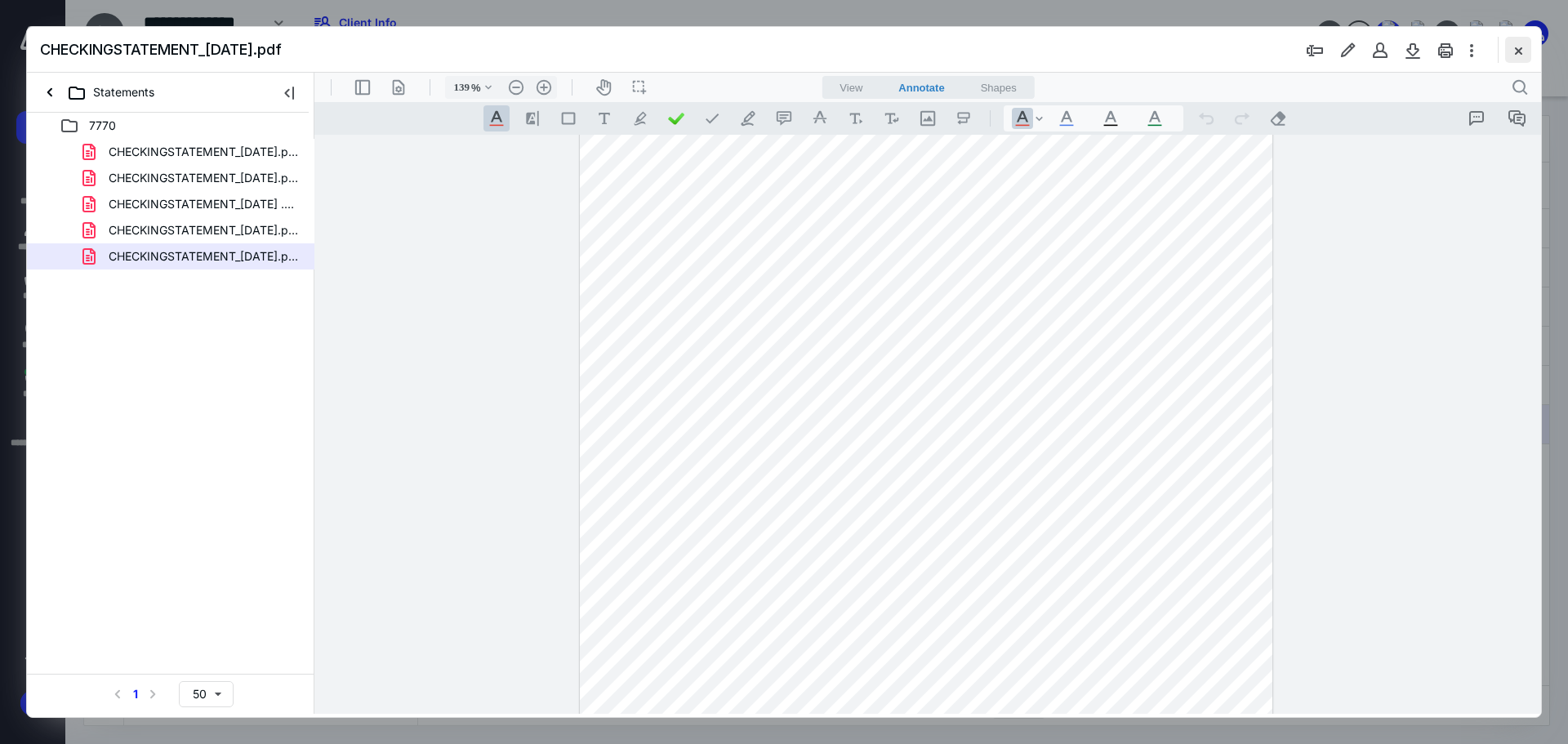 click at bounding box center [1518, 50] 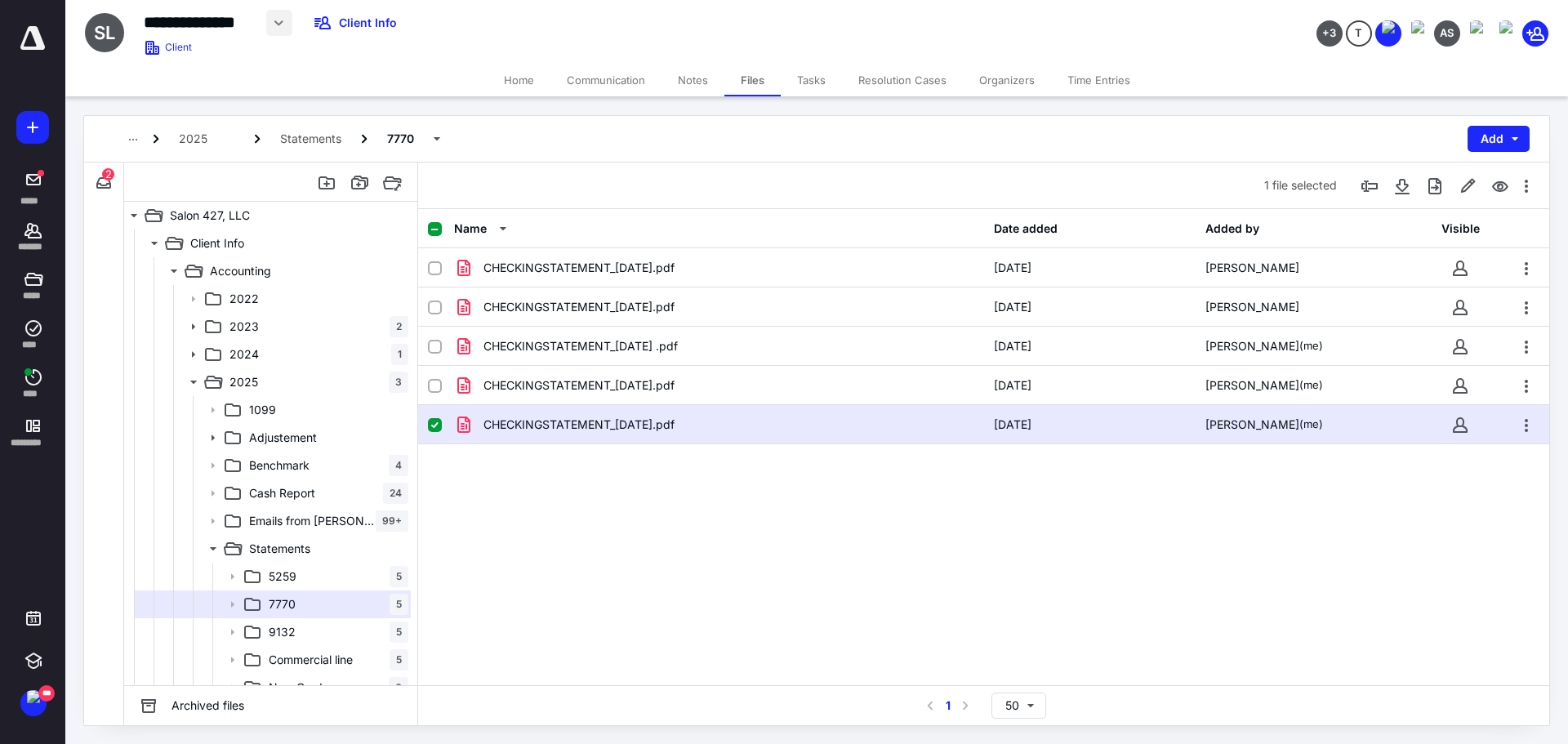 click at bounding box center [279, 23] 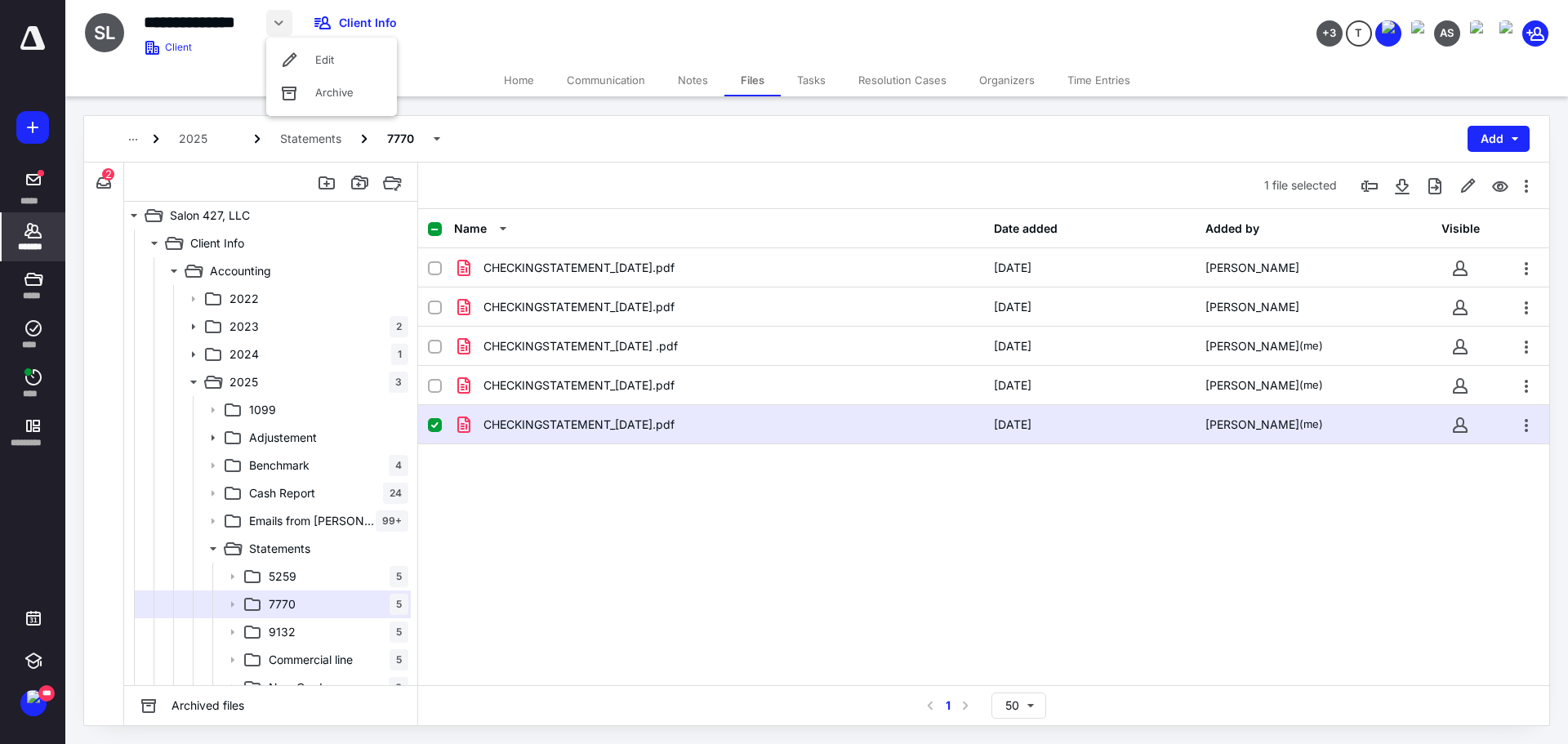 click 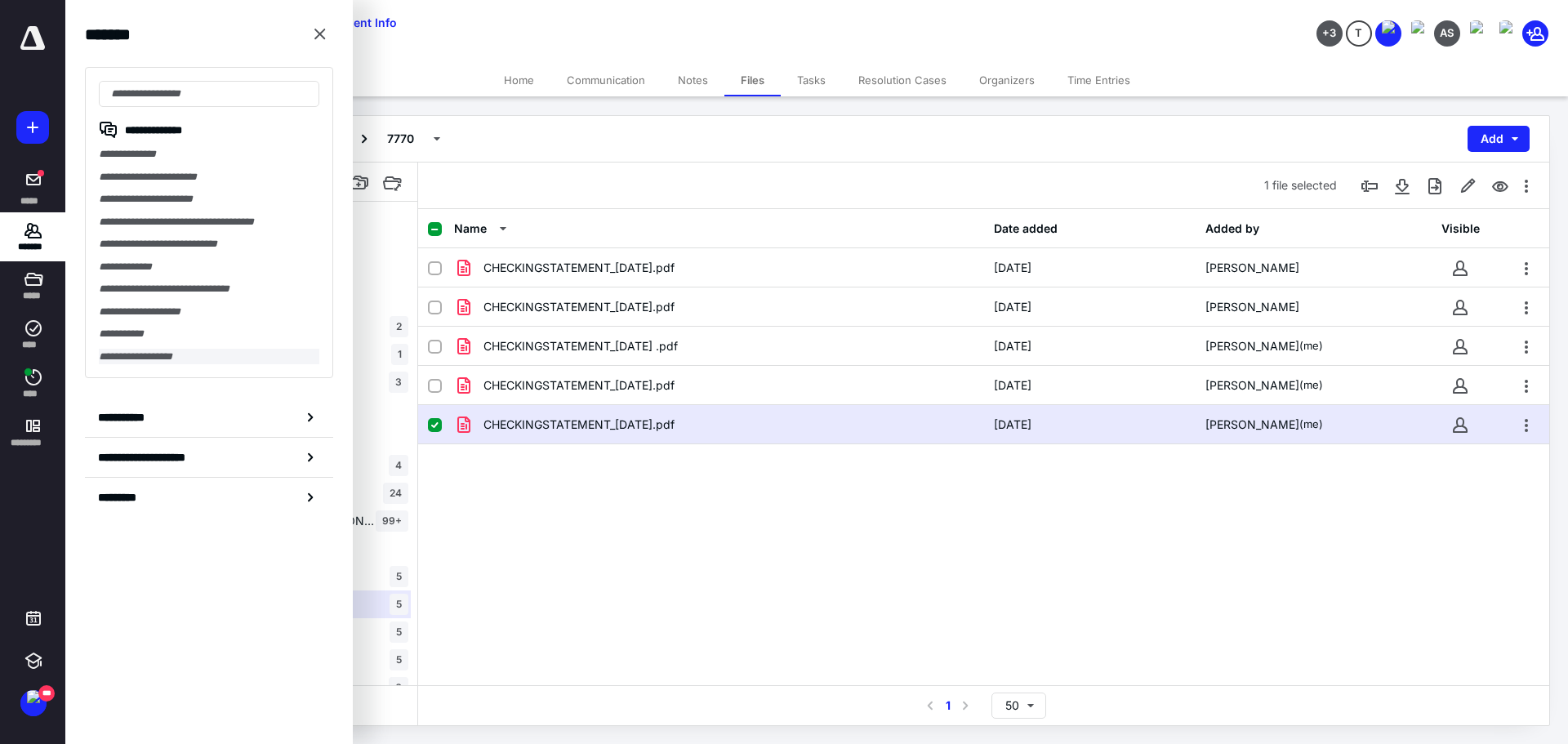 click on "**********" at bounding box center [209, 357] 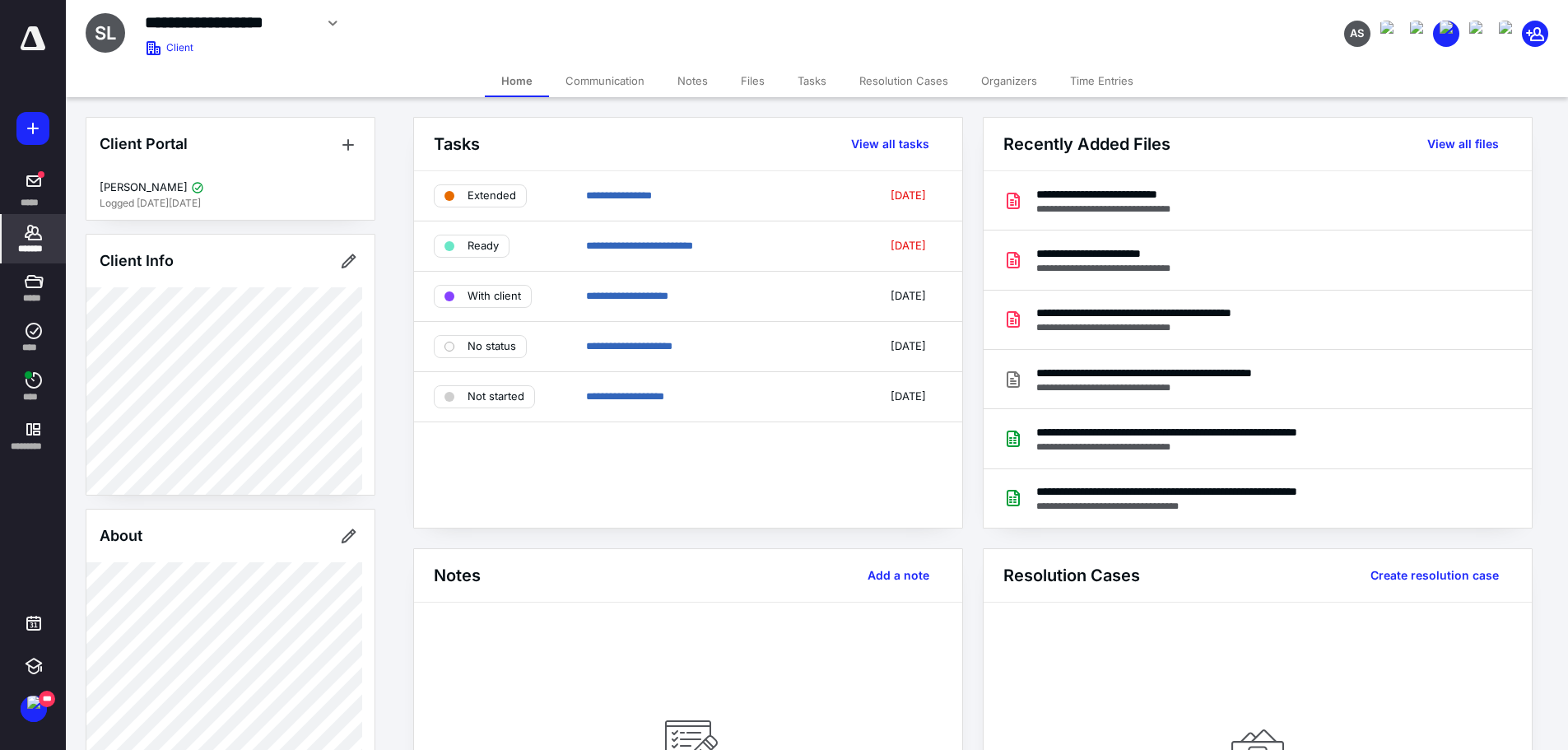 click on "Files" at bounding box center (752, 81) 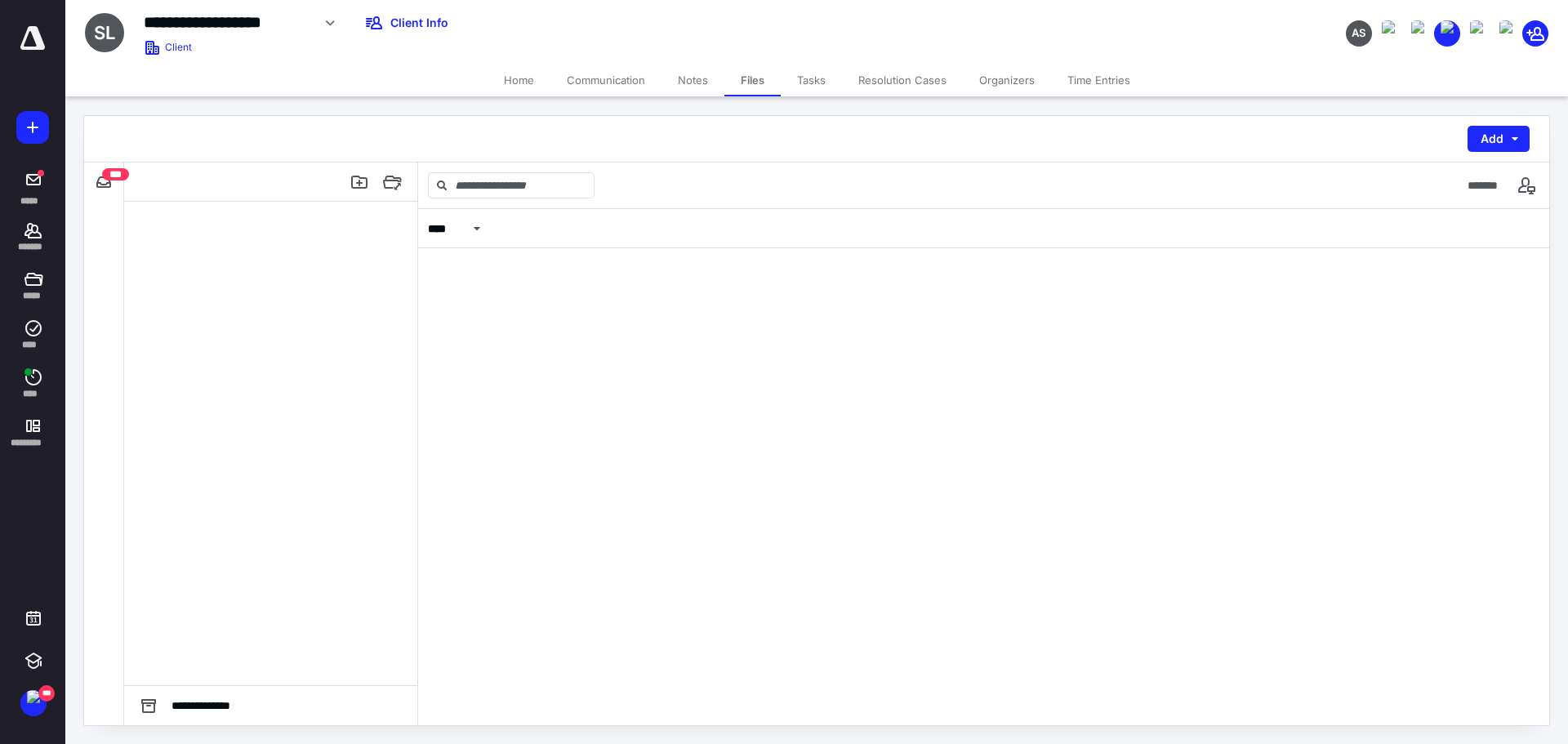 click on "Files" at bounding box center [752, 80] 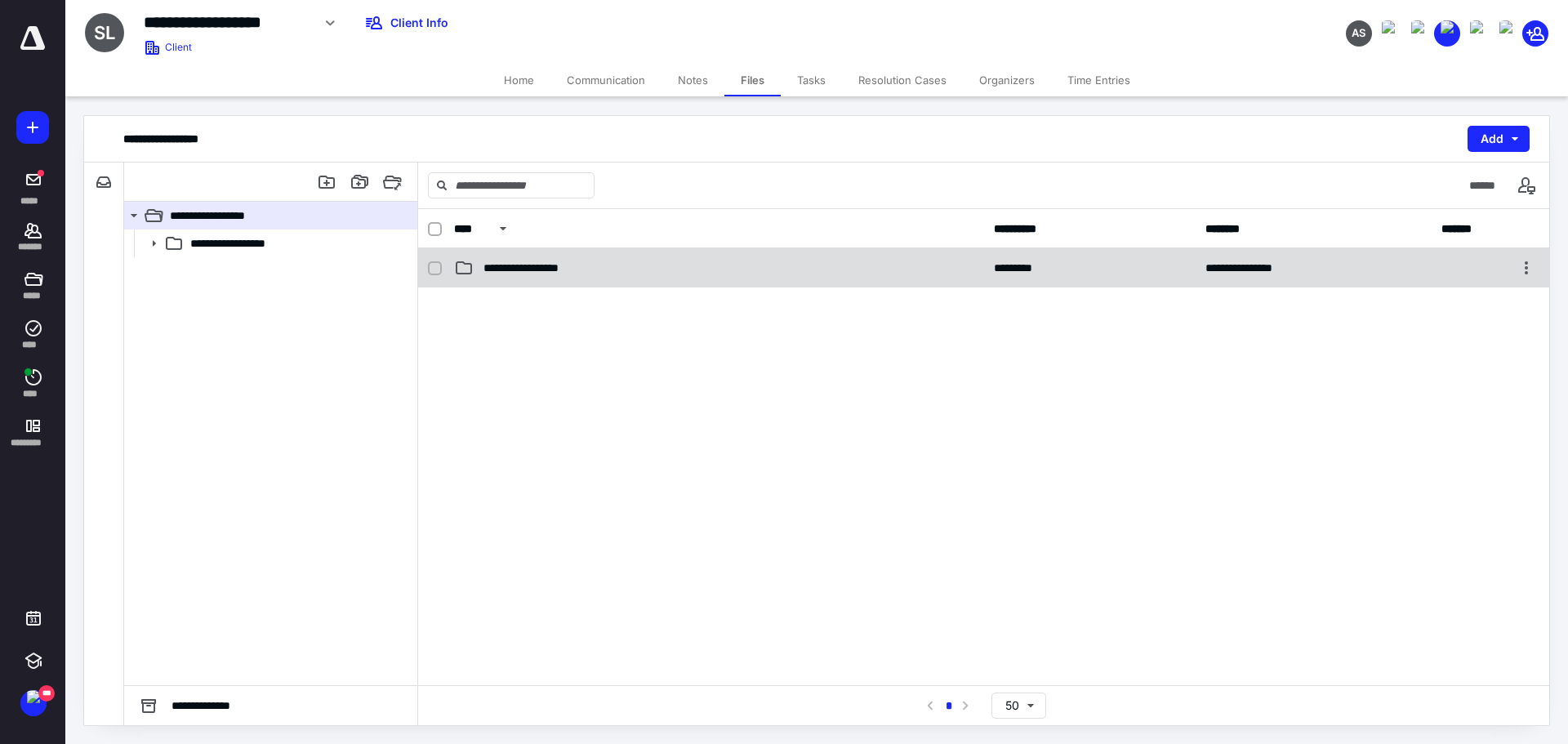 click 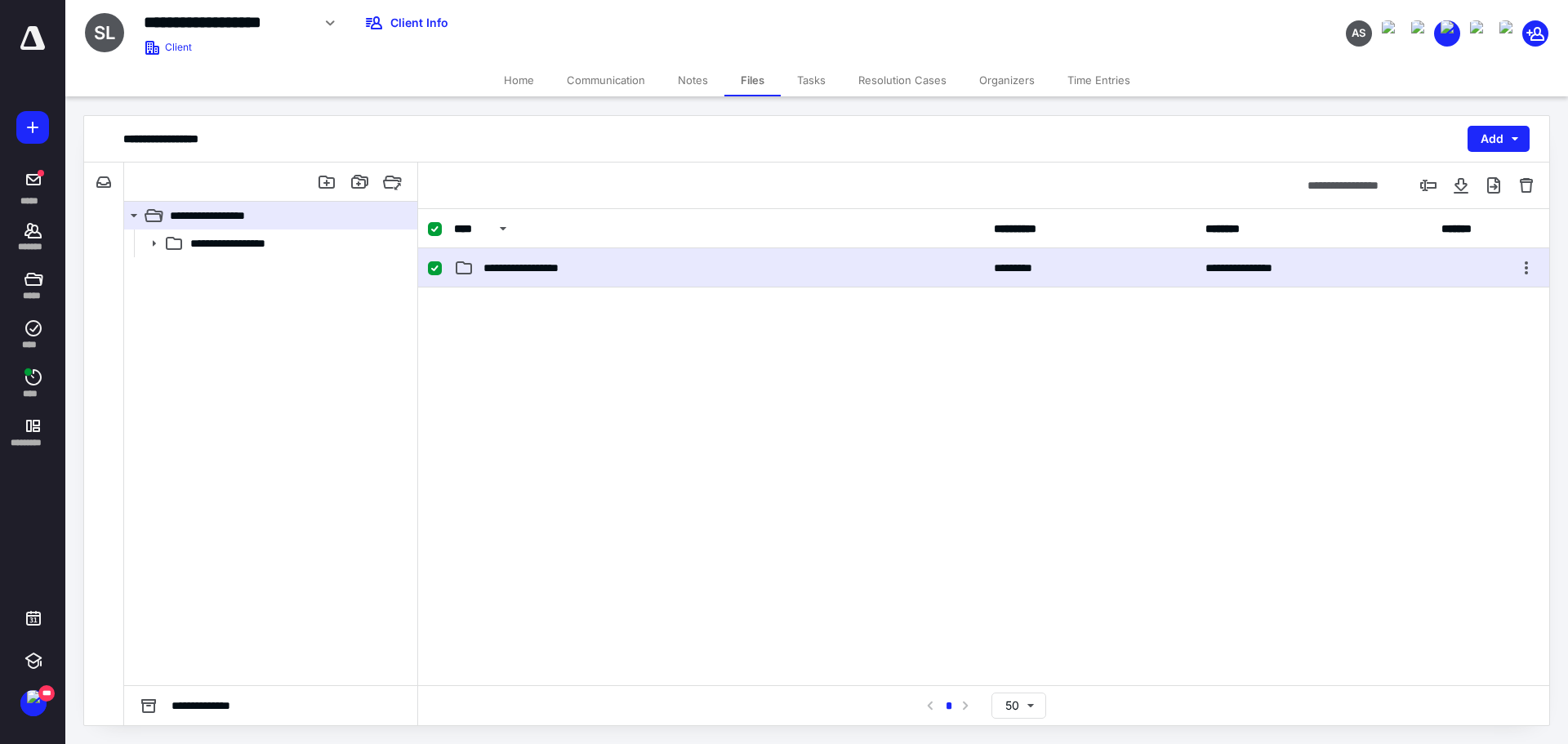 click 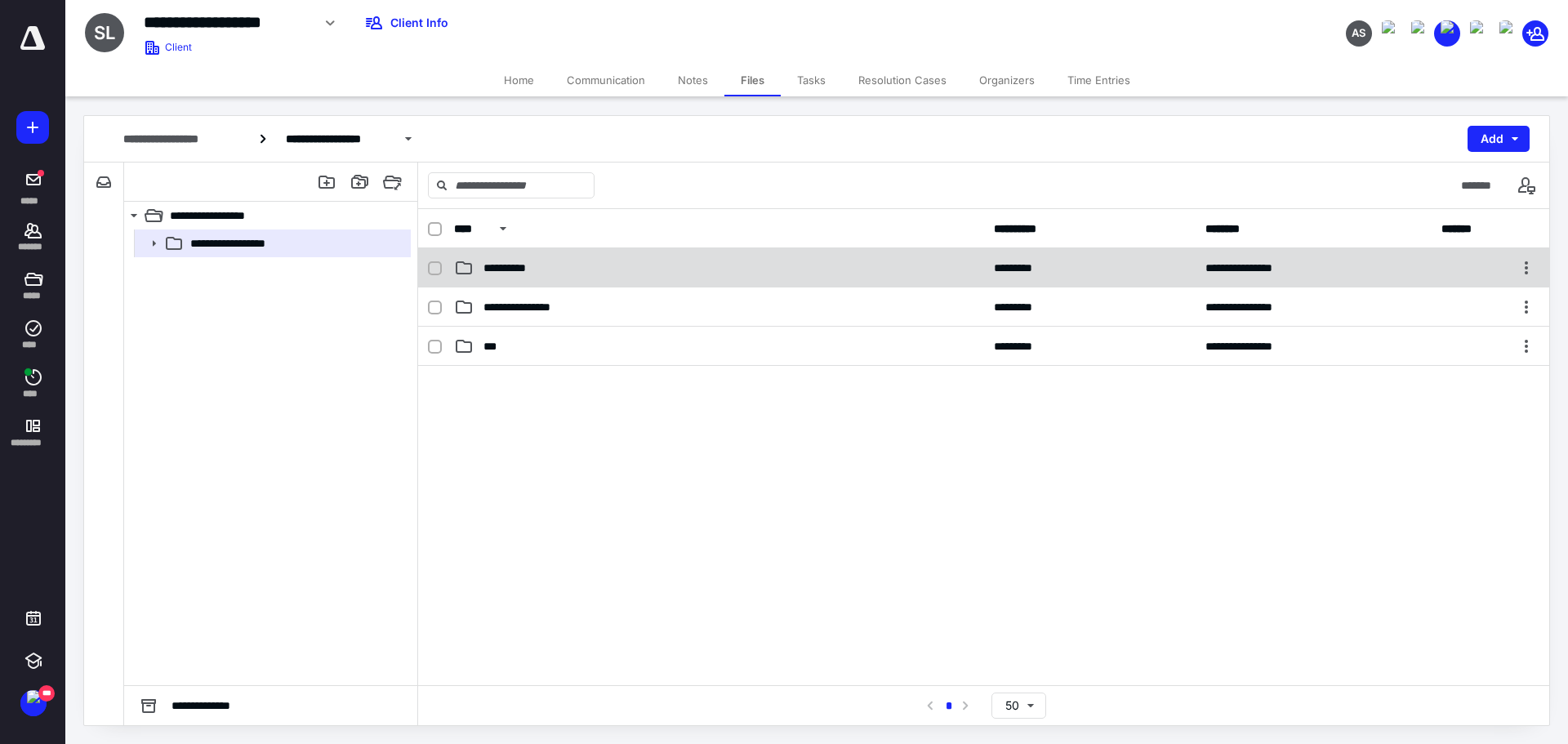 click 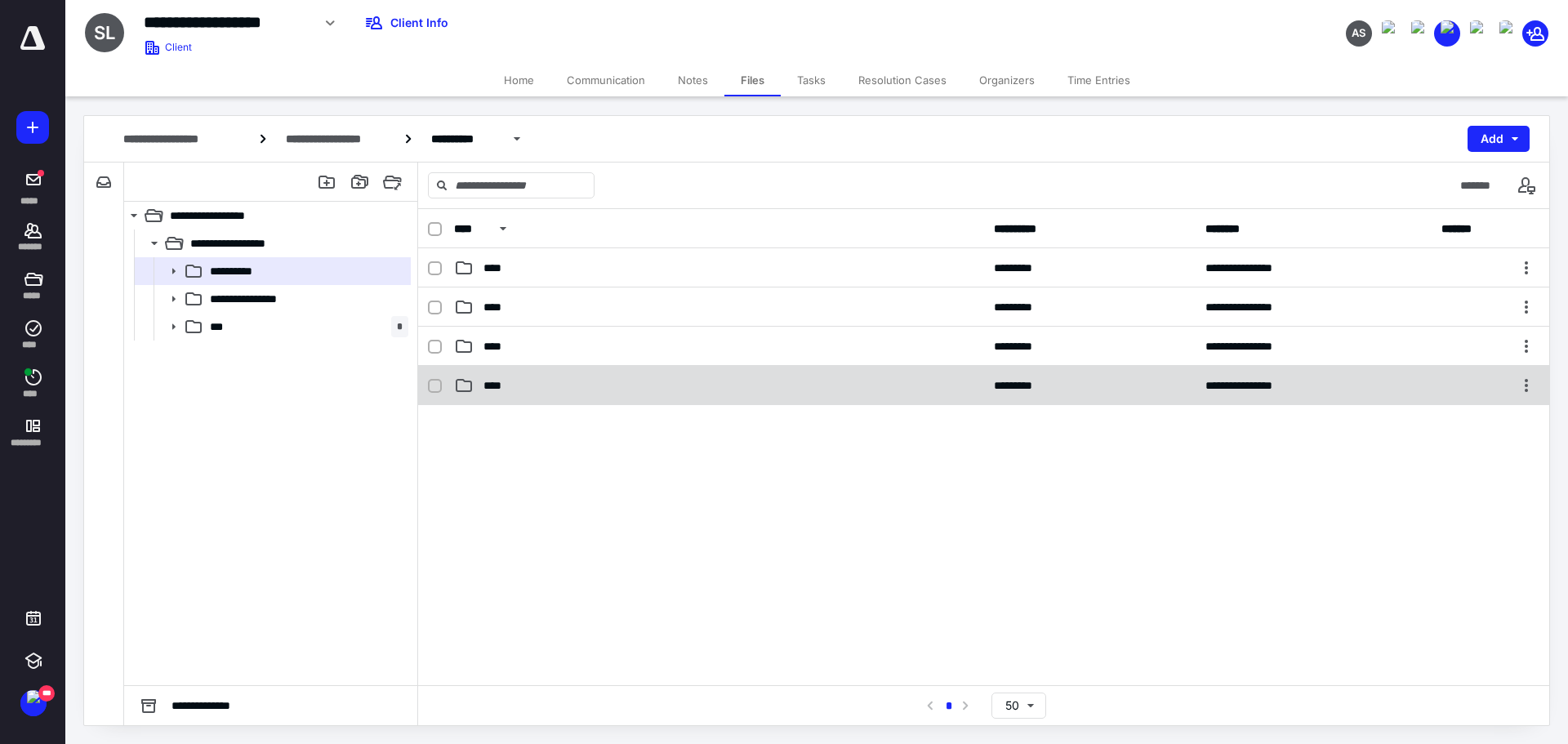 click 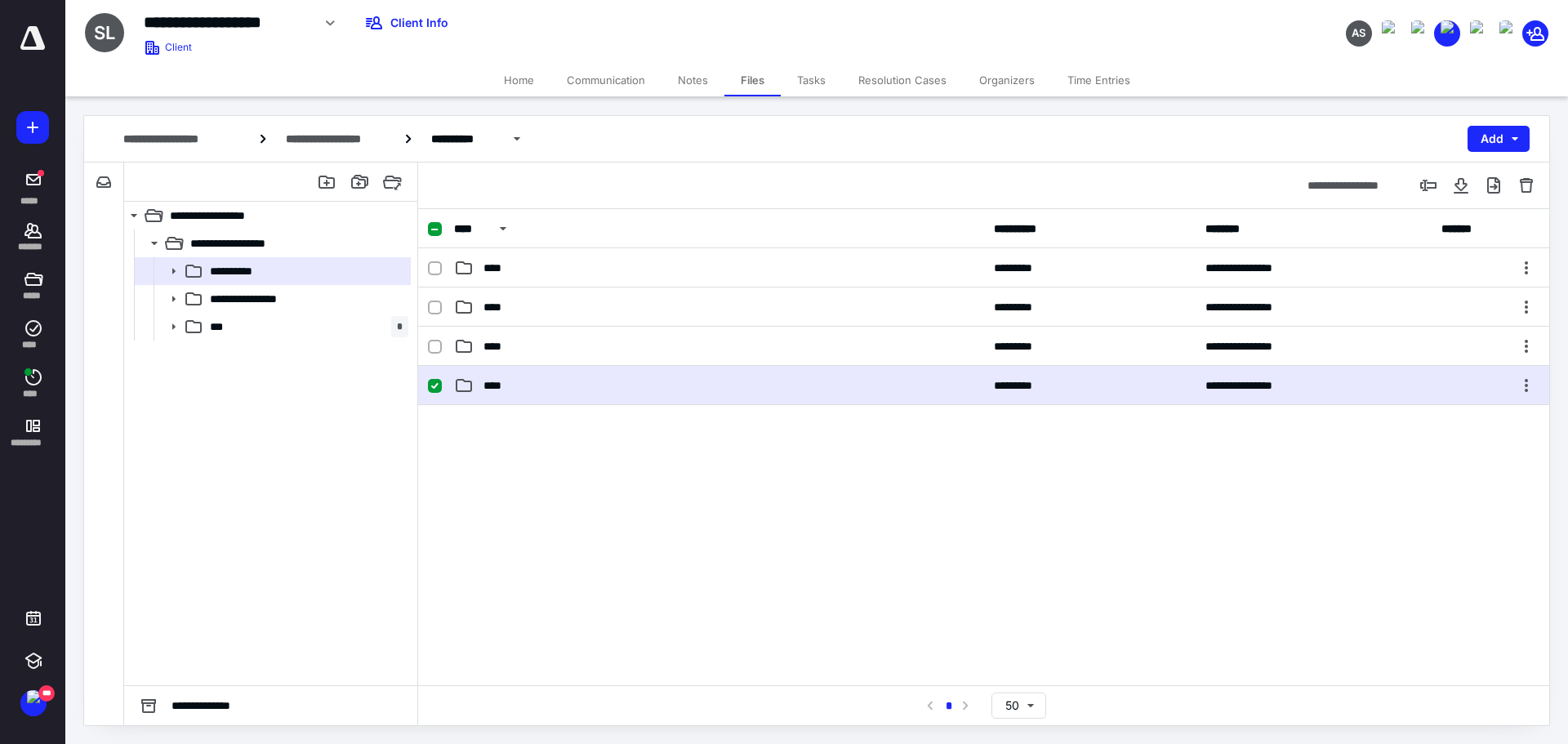 click 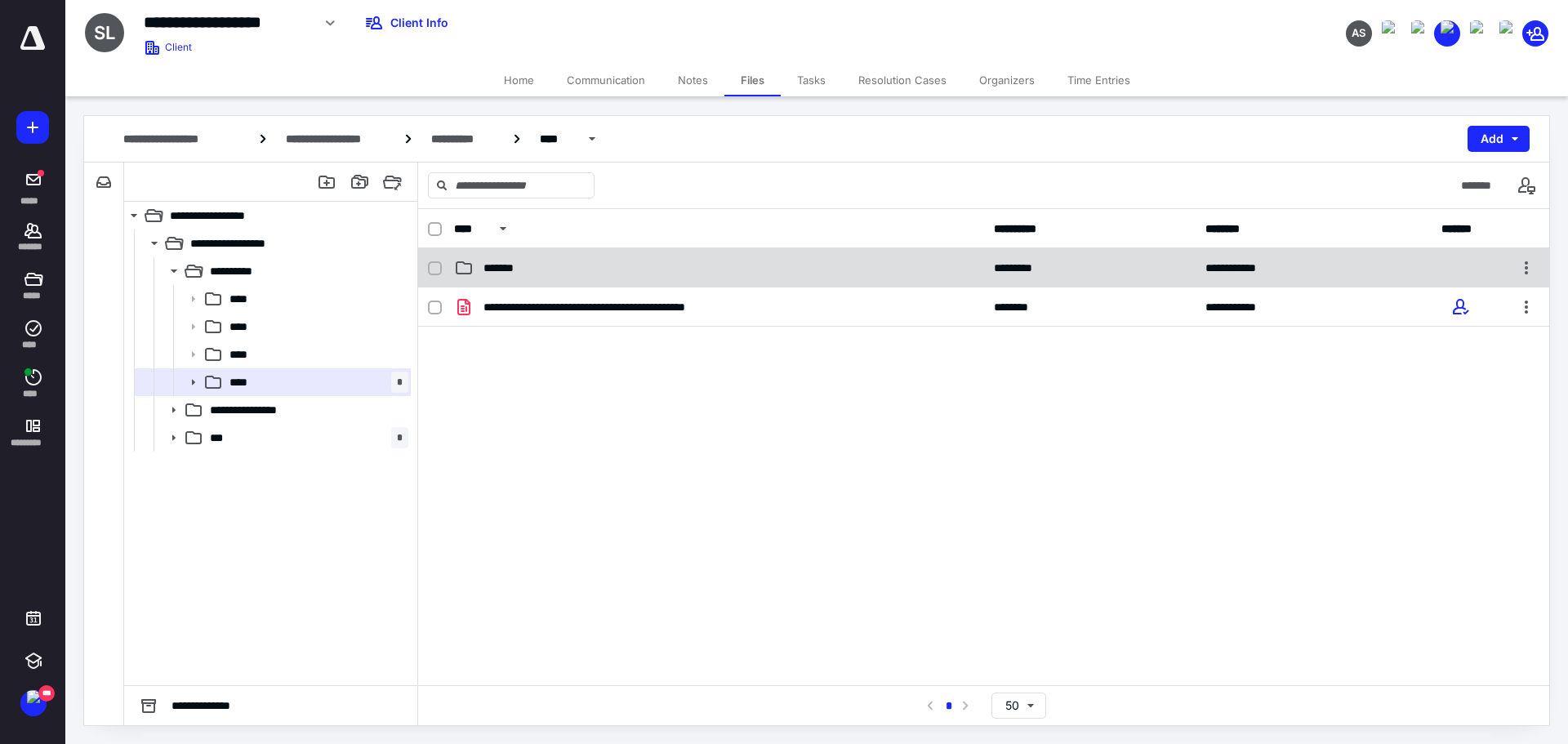 click 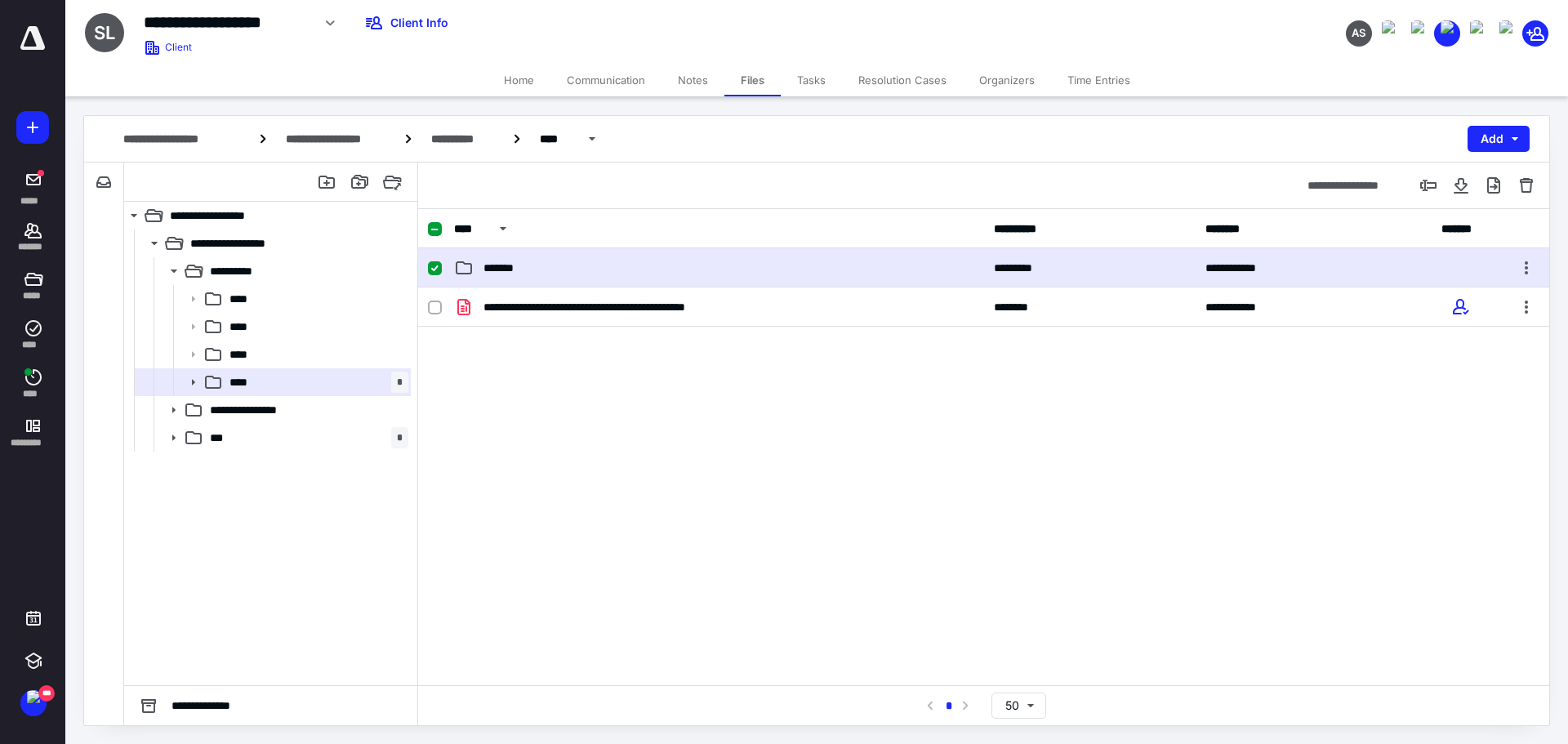click 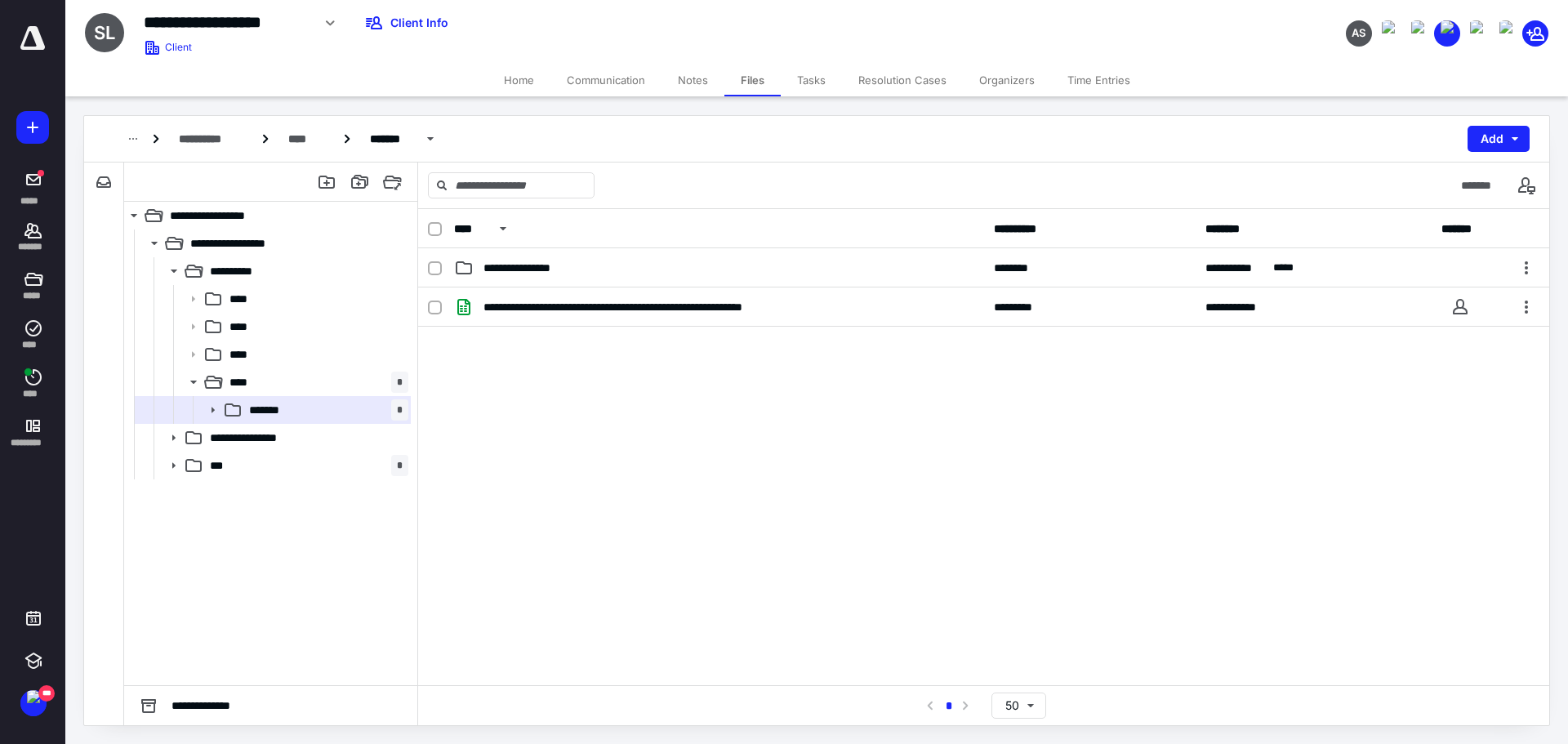 click 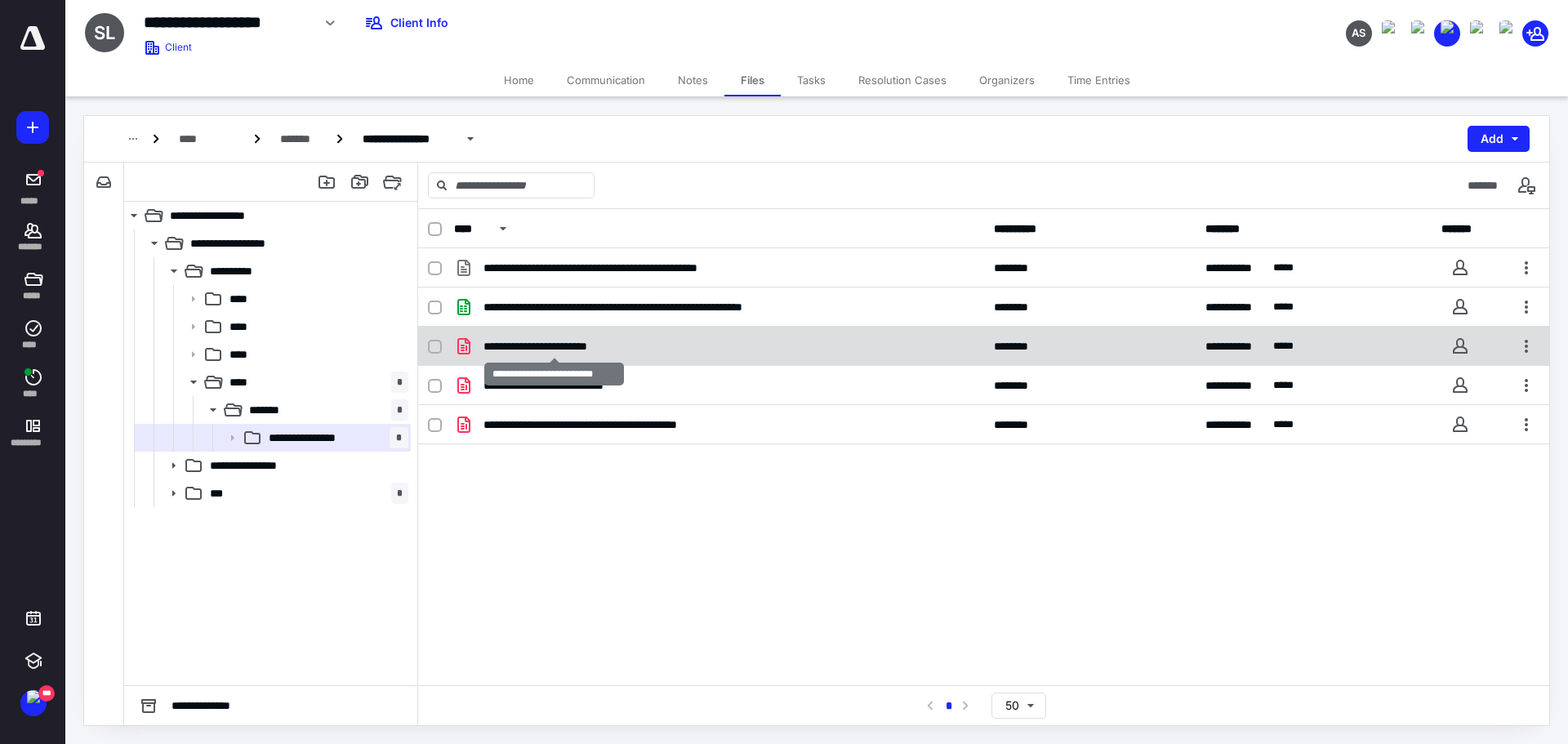 click on "**********" at bounding box center (555, 346) 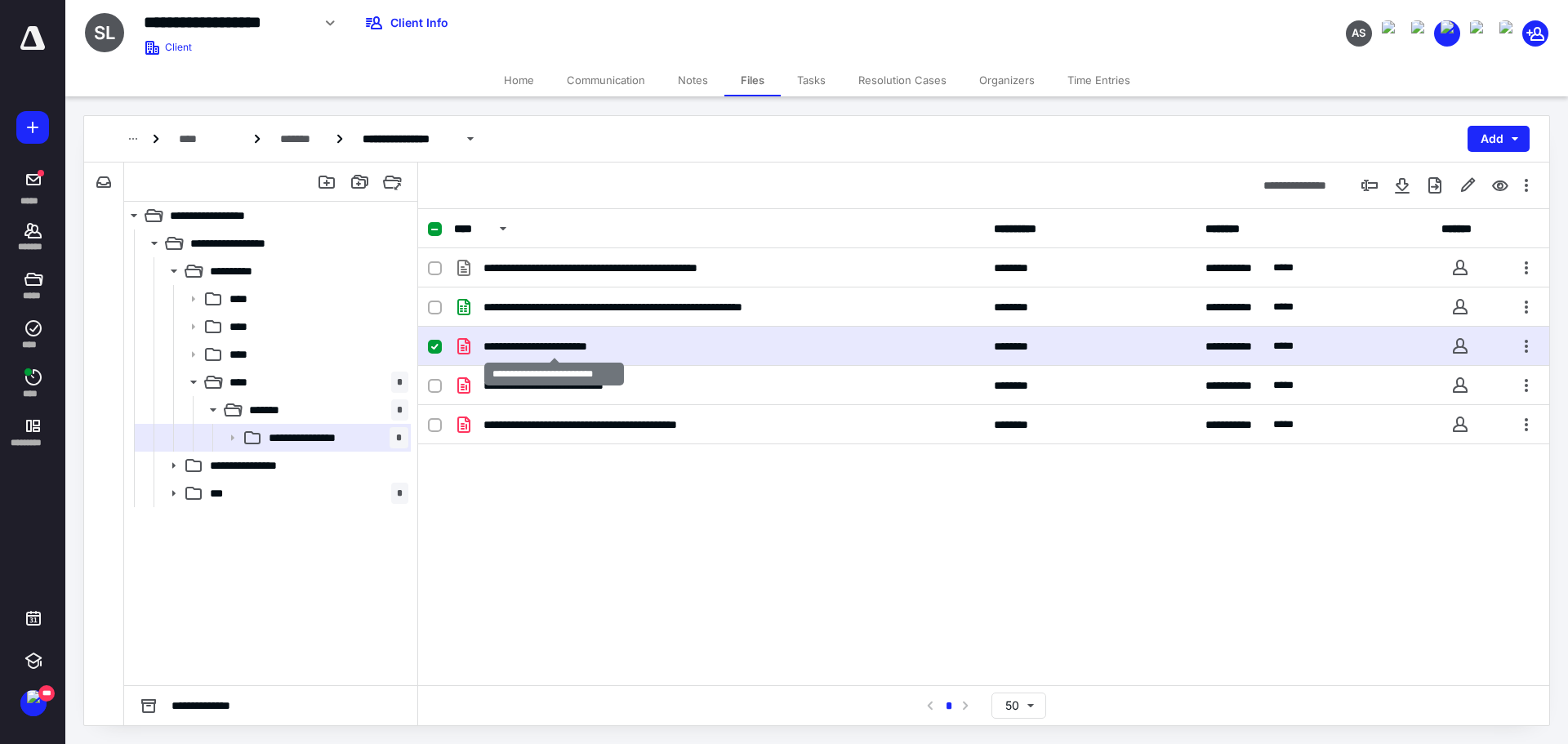 click on "**********" at bounding box center [555, 346] 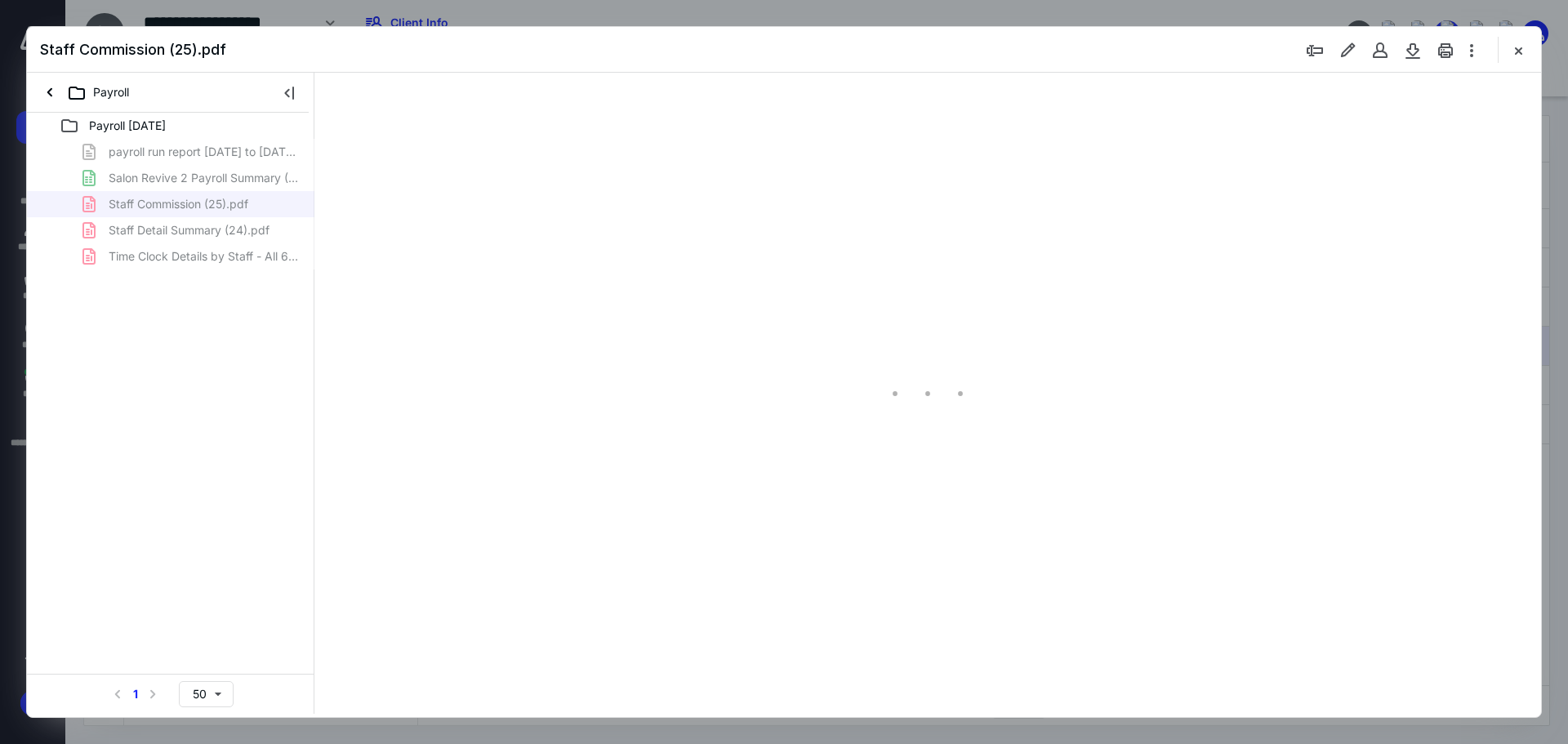 scroll, scrollTop: 0, scrollLeft: 0, axis: both 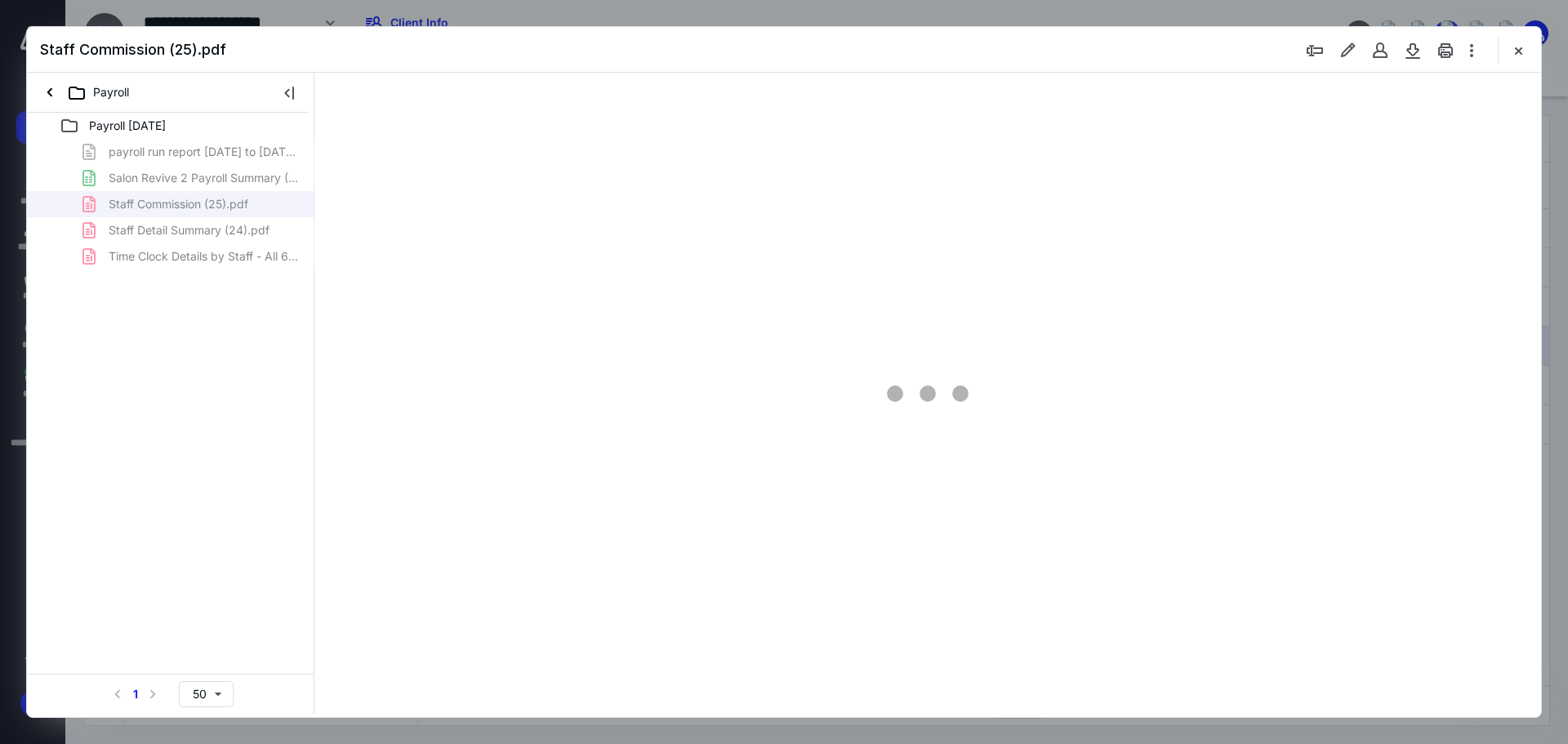 type on "115" 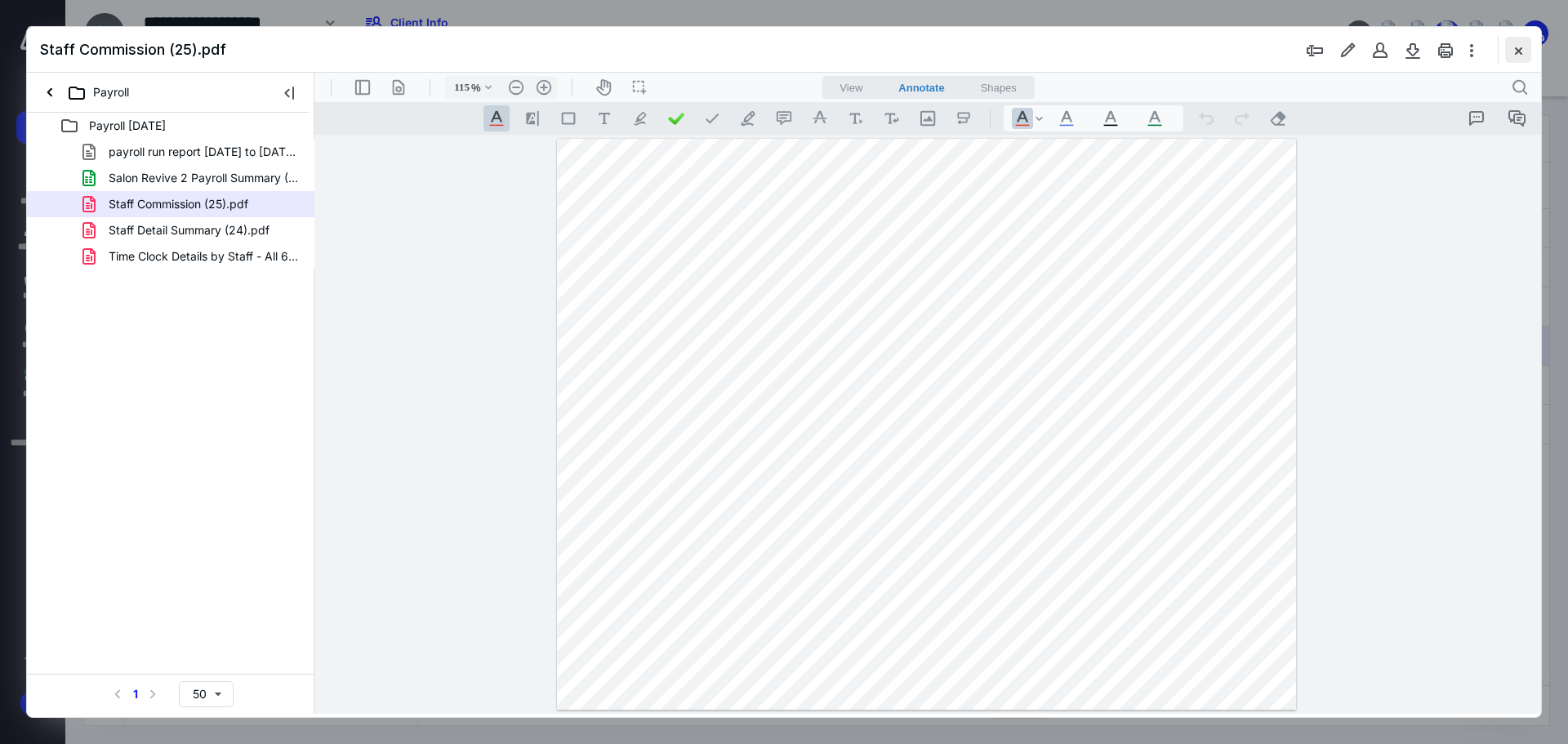 click at bounding box center (1518, 50) 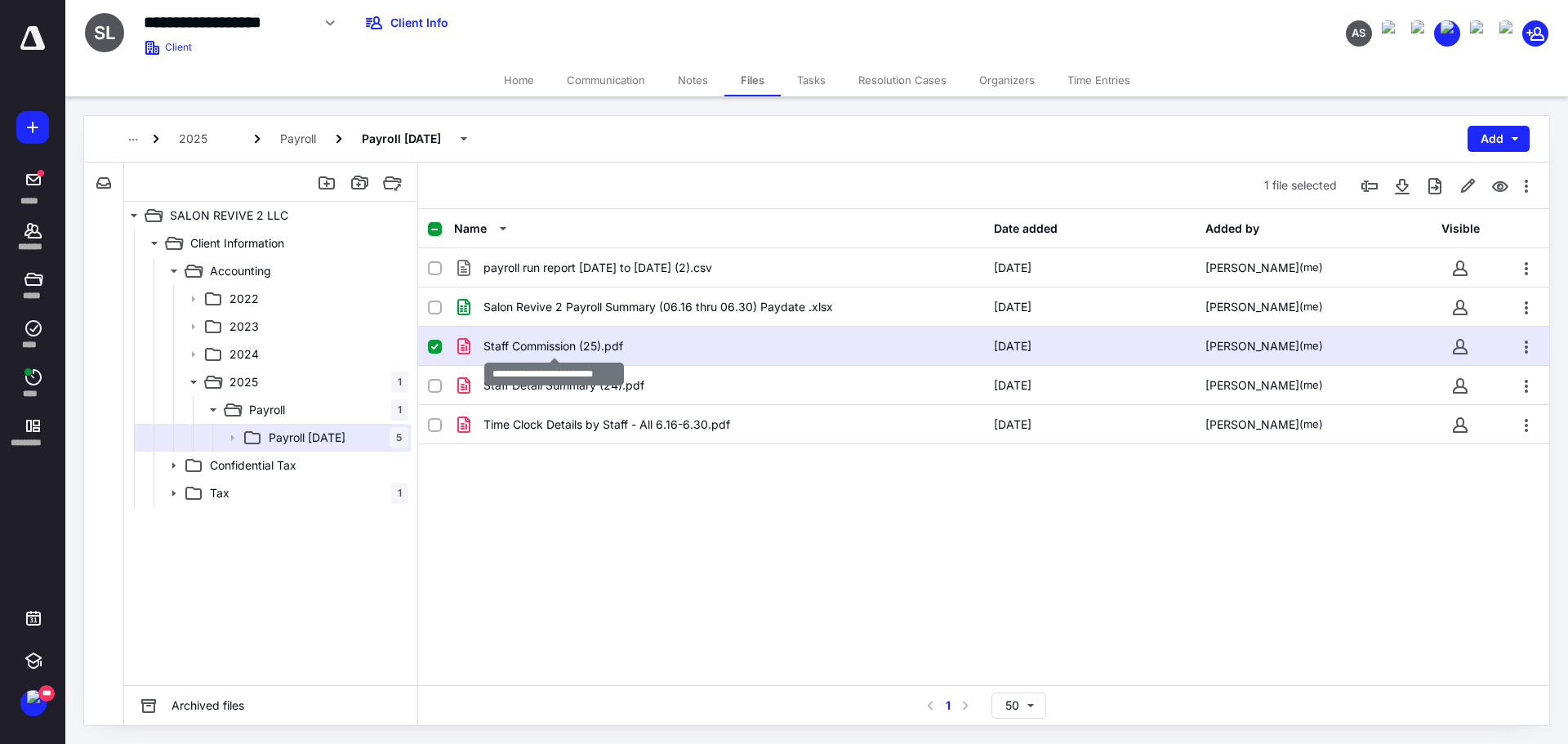 click on "Staff Commission (25).pdf" at bounding box center (553, 346) 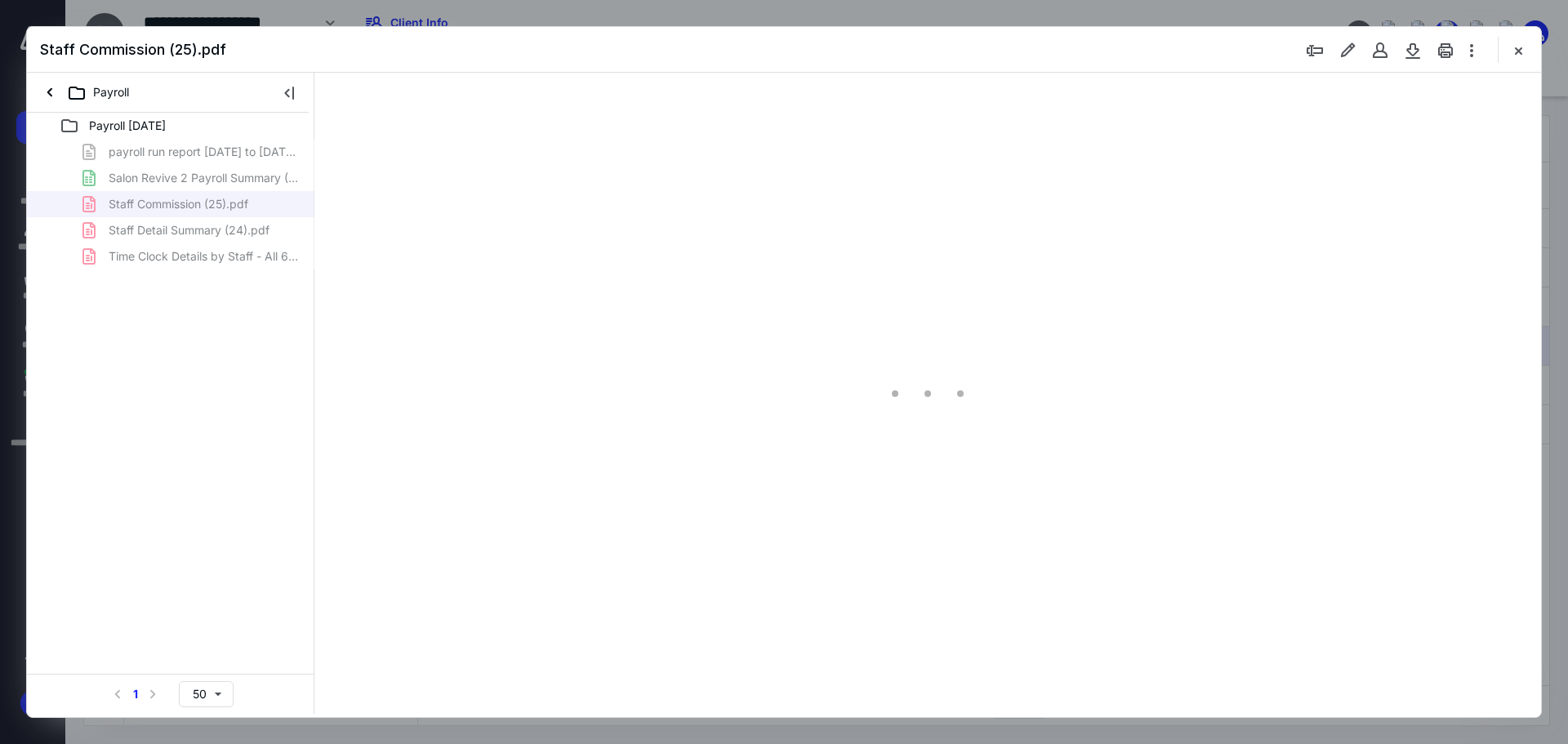 scroll, scrollTop: 0, scrollLeft: 0, axis: both 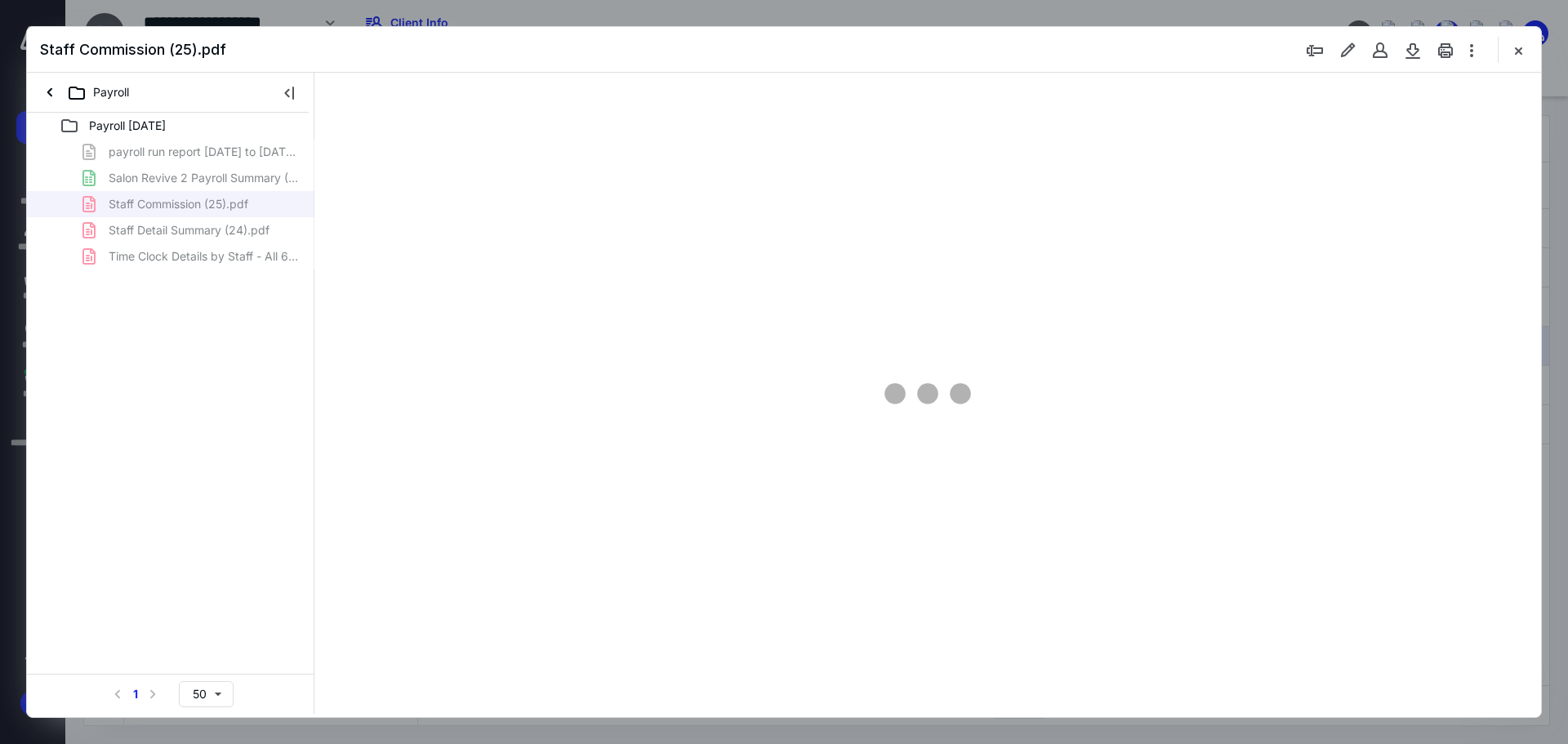 type on "115" 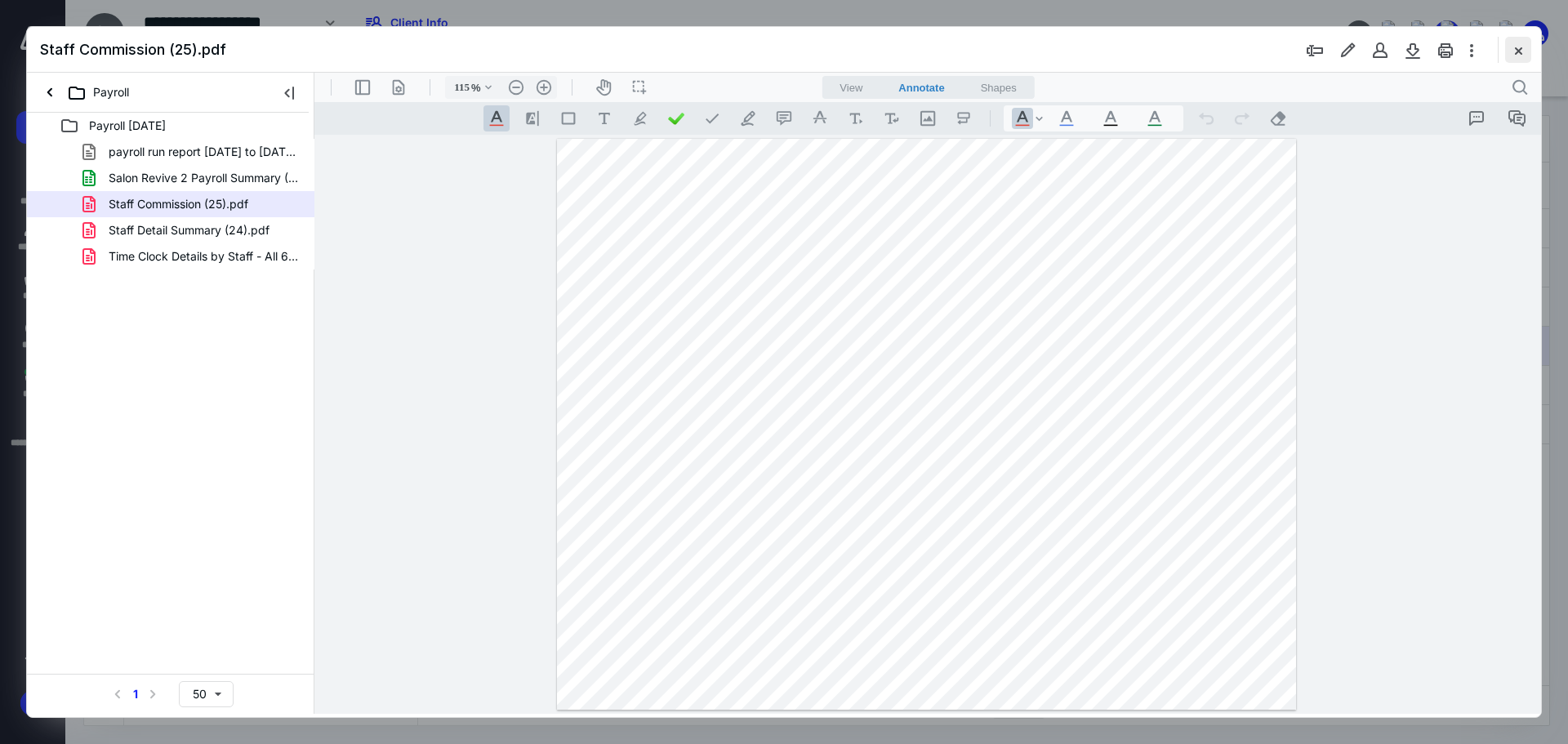 click at bounding box center [1518, 50] 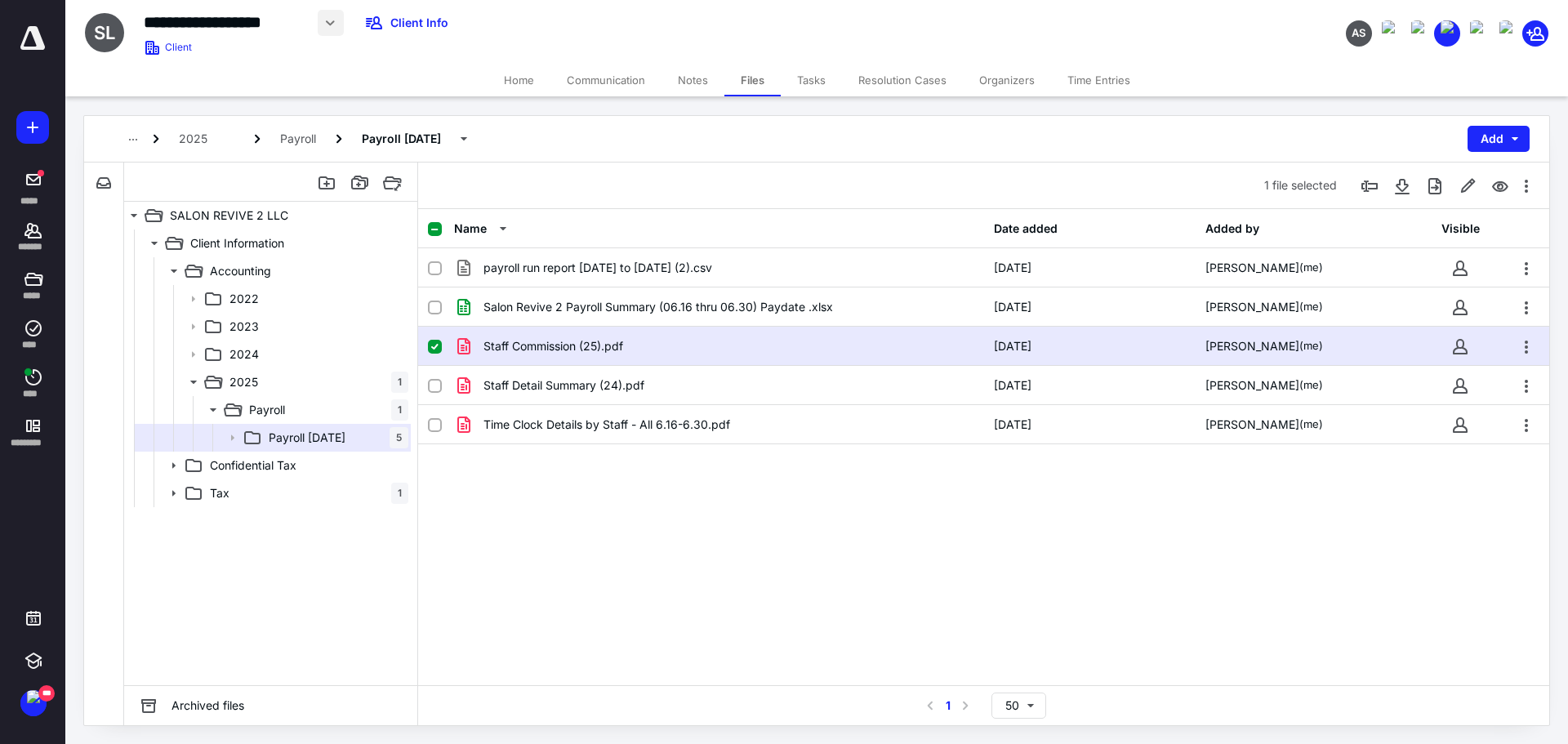 click at bounding box center [331, 23] 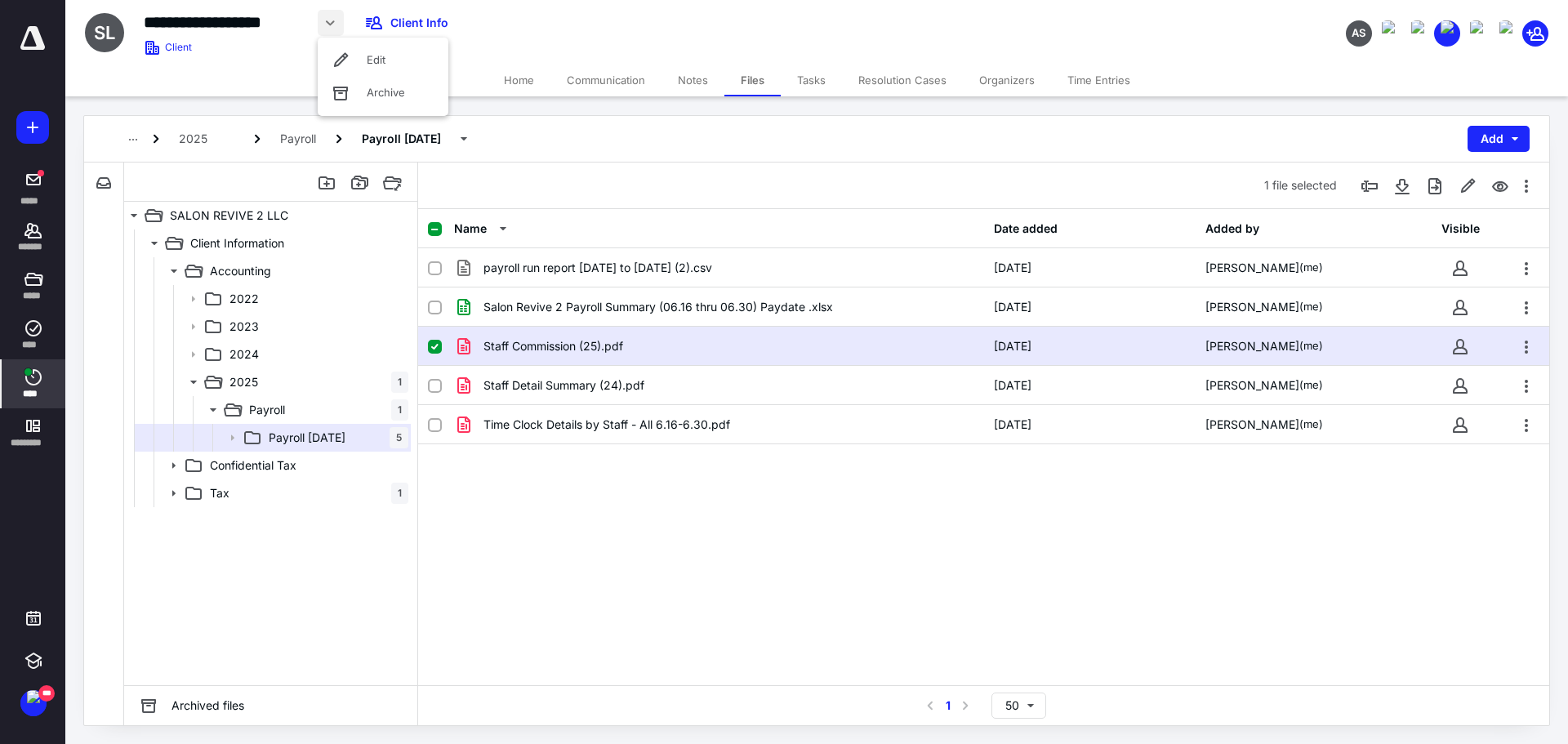 click 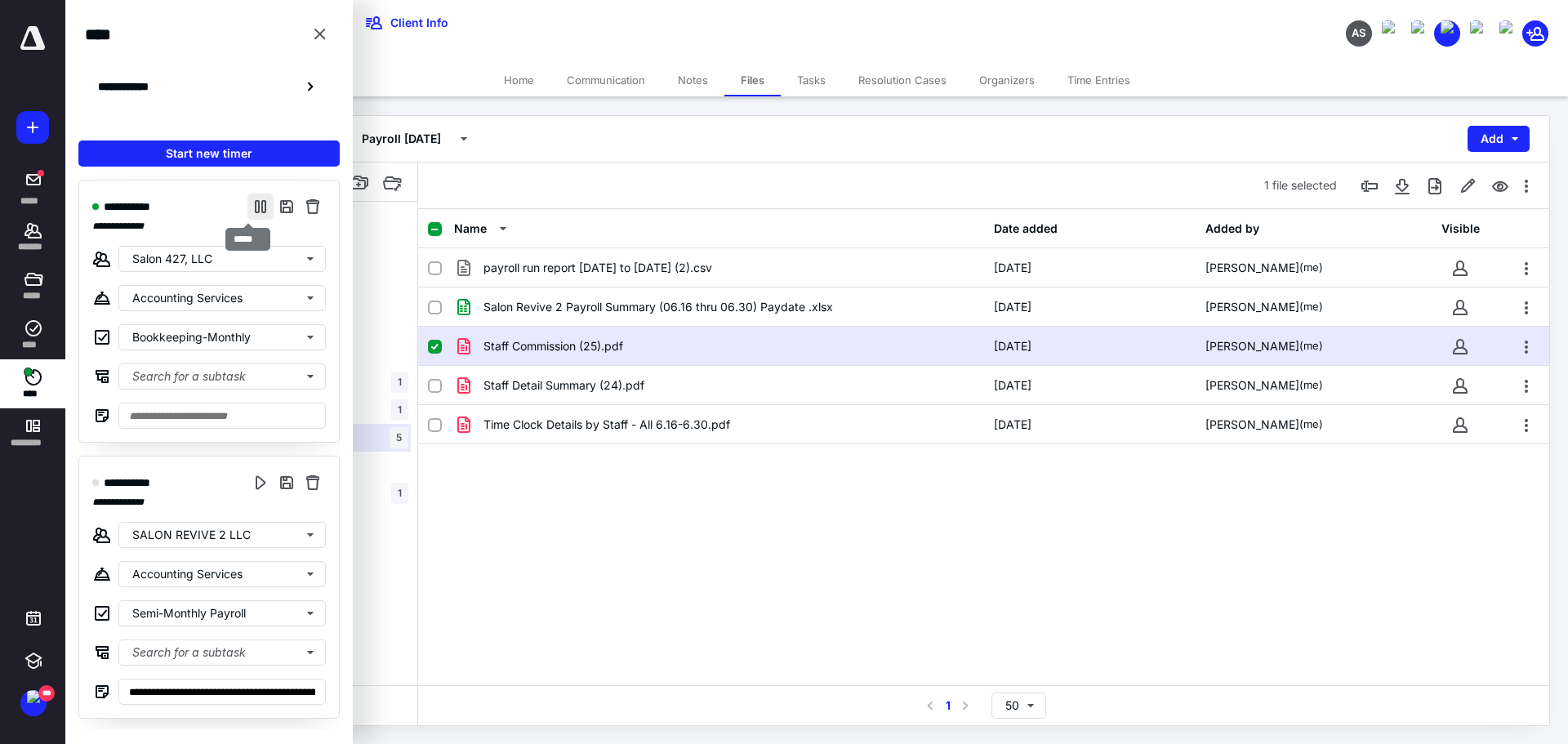 click at bounding box center [261, 207] 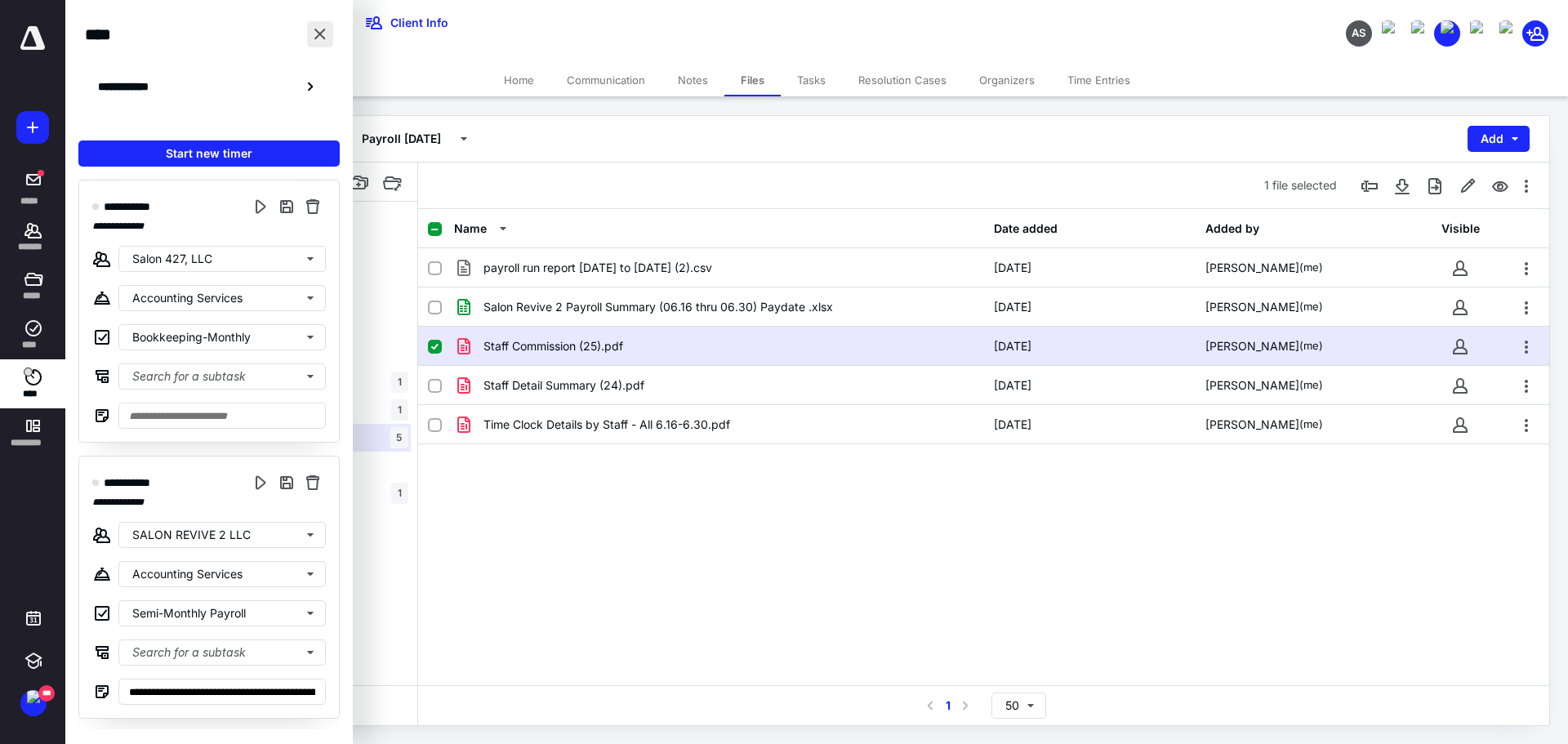 click at bounding box center [320, 34] 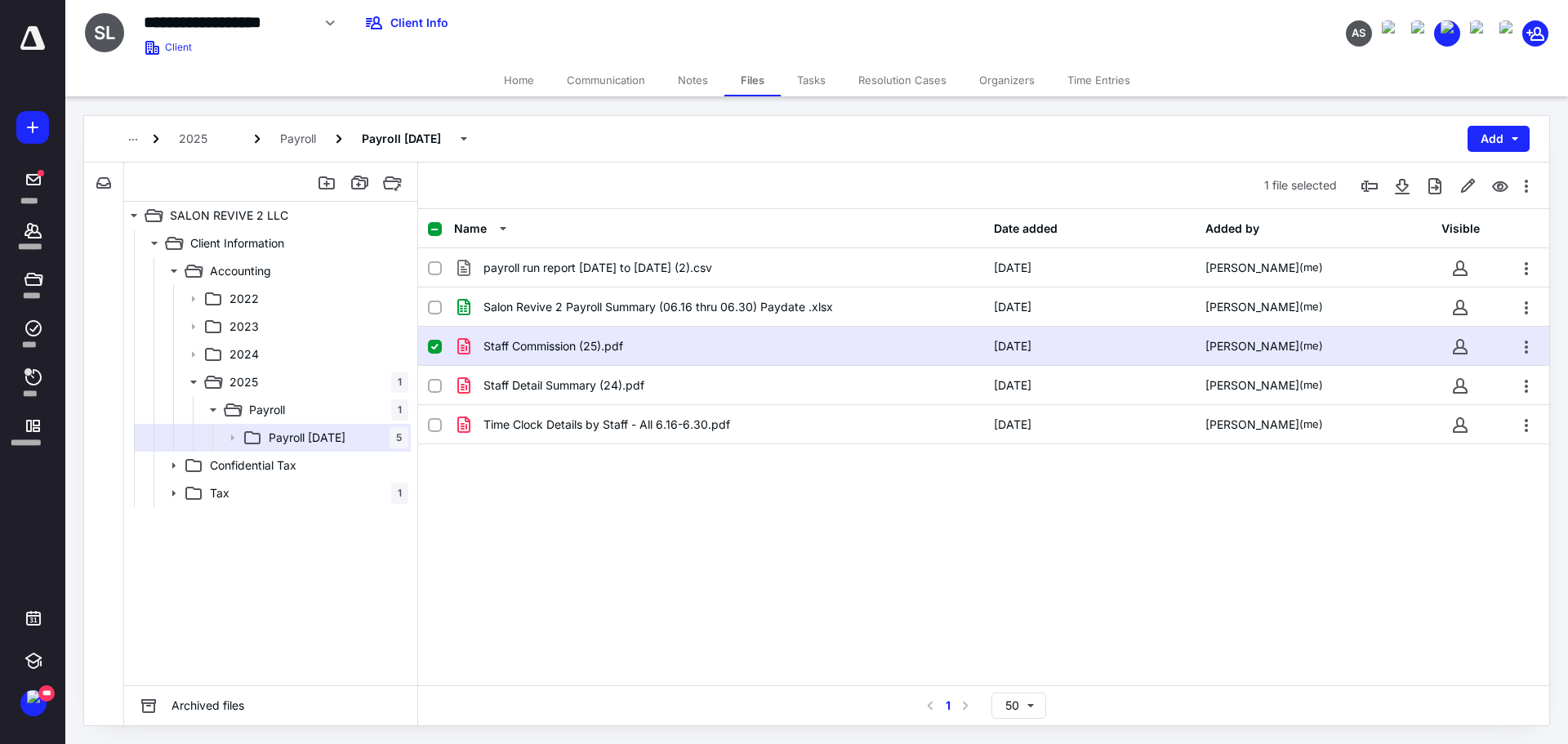 click on "Staff Commission (25).pdf" at bounding box center (553, 346) 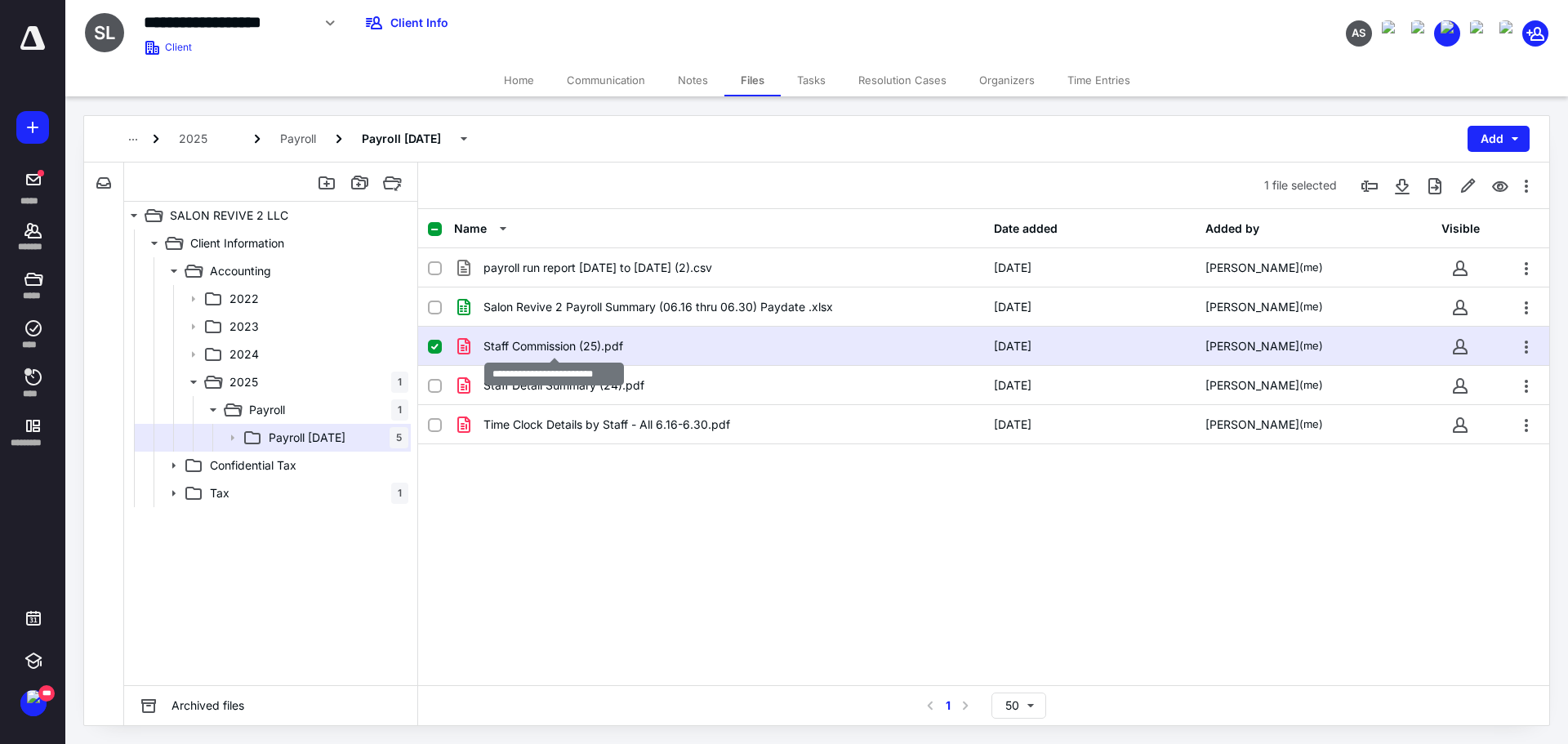 click on "Staff Commission (25).pdf" at bounding box center [553, 346] 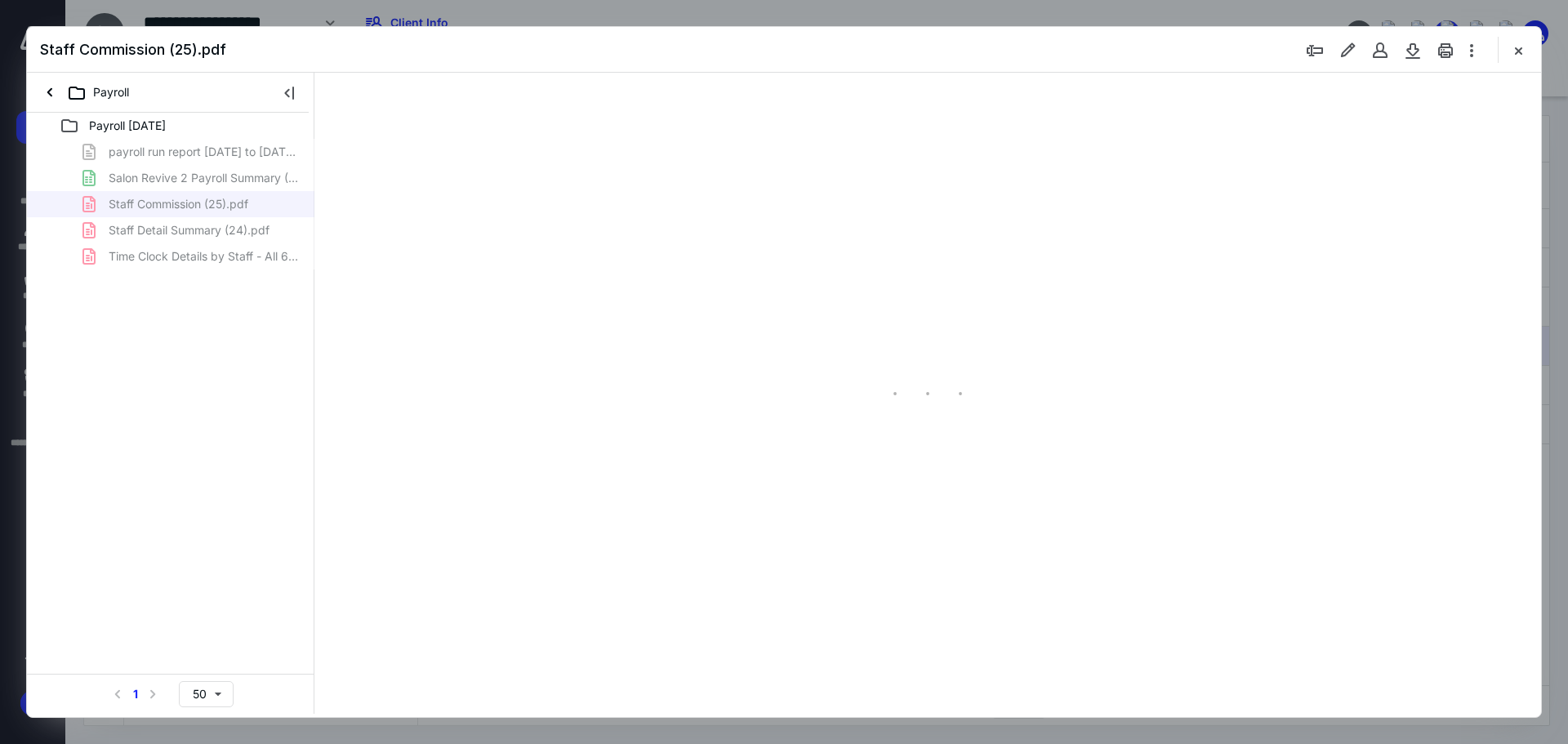 scroll, scrollTop: 0, scrollLeft: 0, axis: both 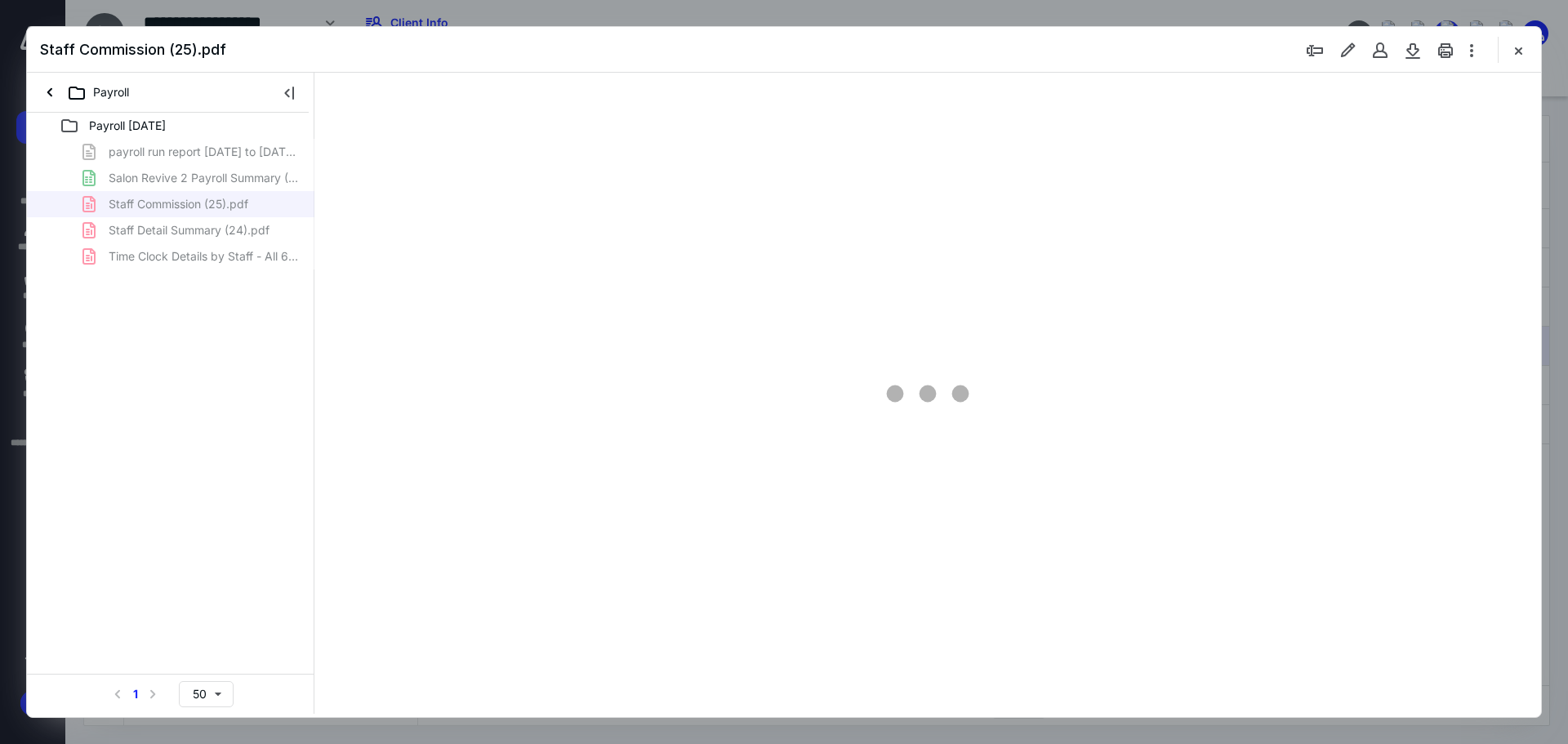 type on "115" 